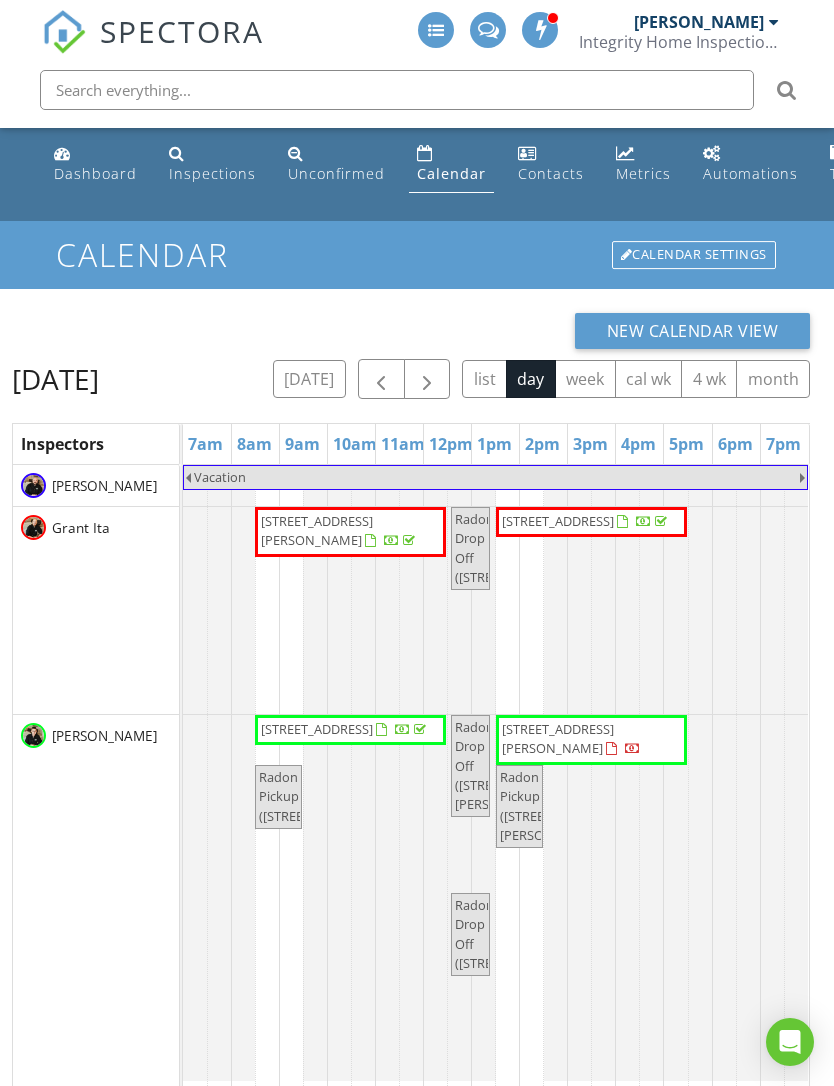 scroll, scrollTop: 0, scrollLeft: 0, axis: both 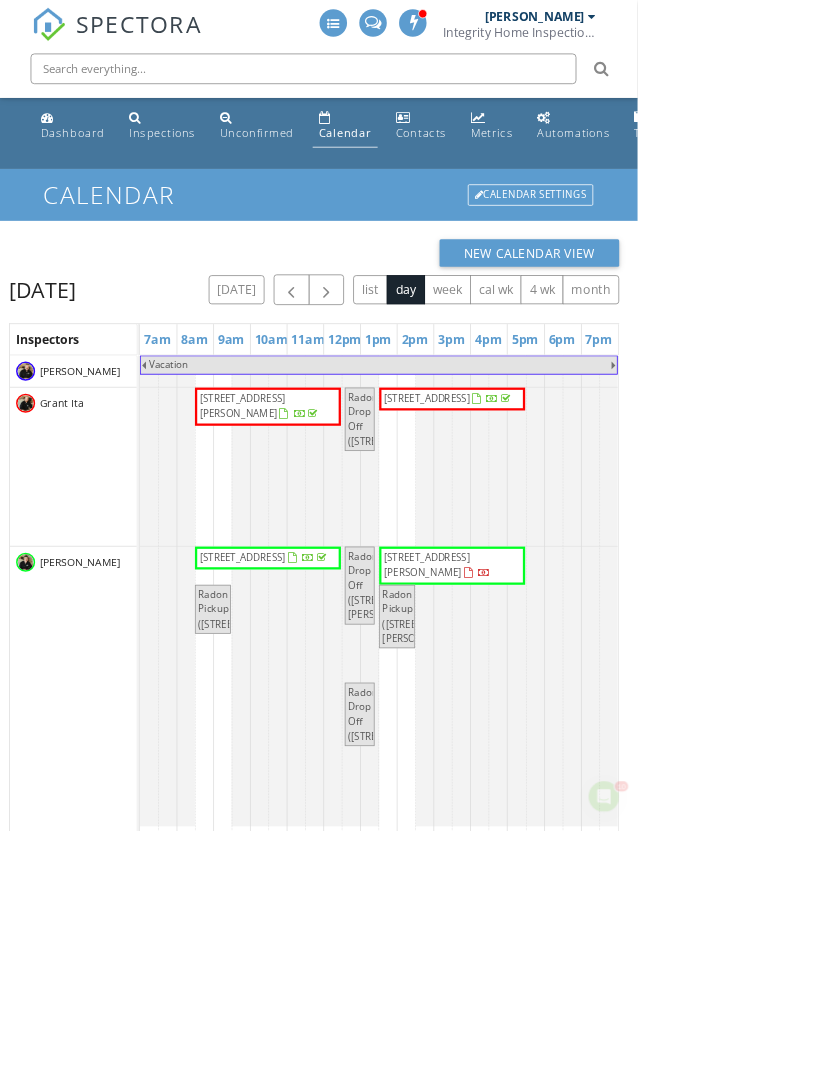 click on "Dashboard" at bounding box center (95, 173) 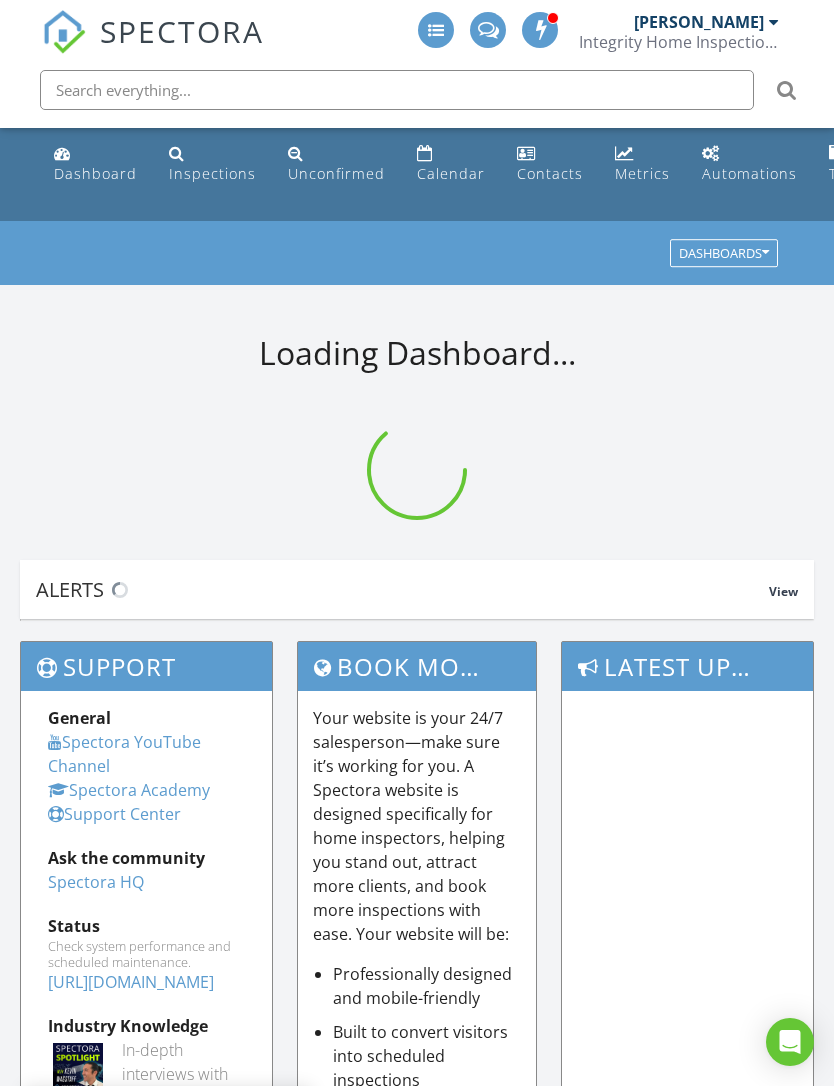 scroll, scrollTop: 0, scrollLeft: 0, axis: both 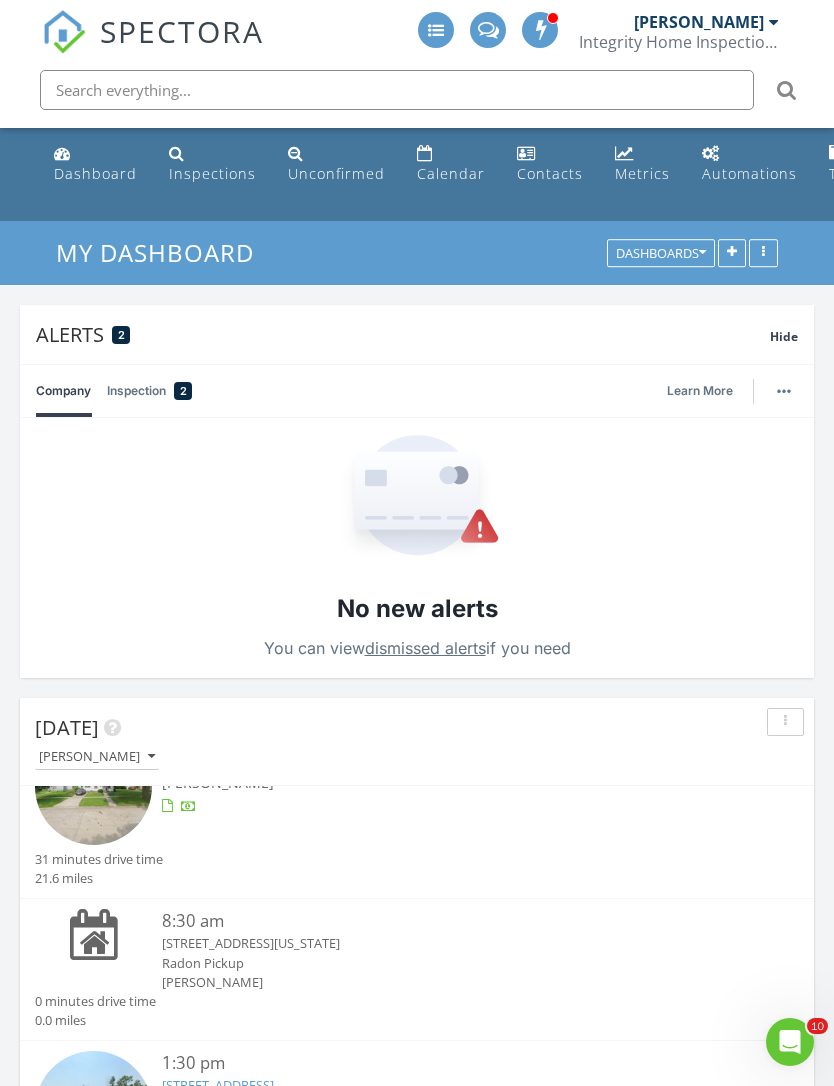 click at bounding box center [93, 785] 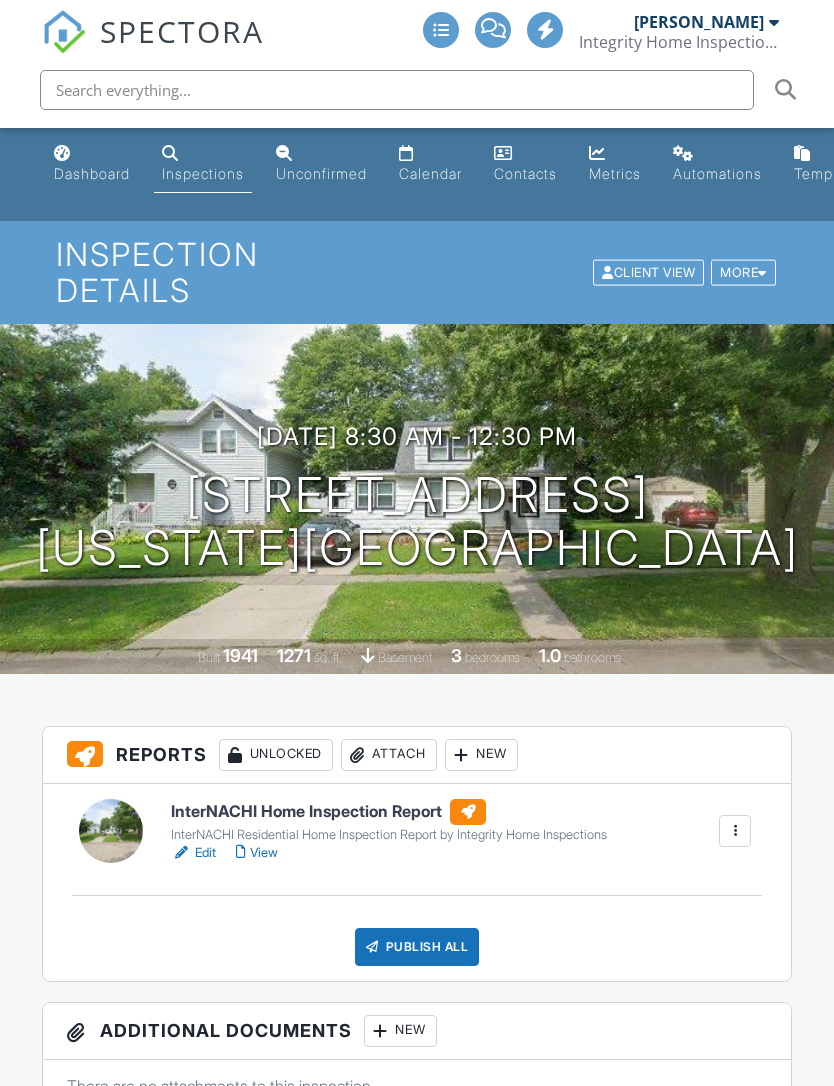 scroll, scrollTop: 0, scrollLeft: 0, axis: both 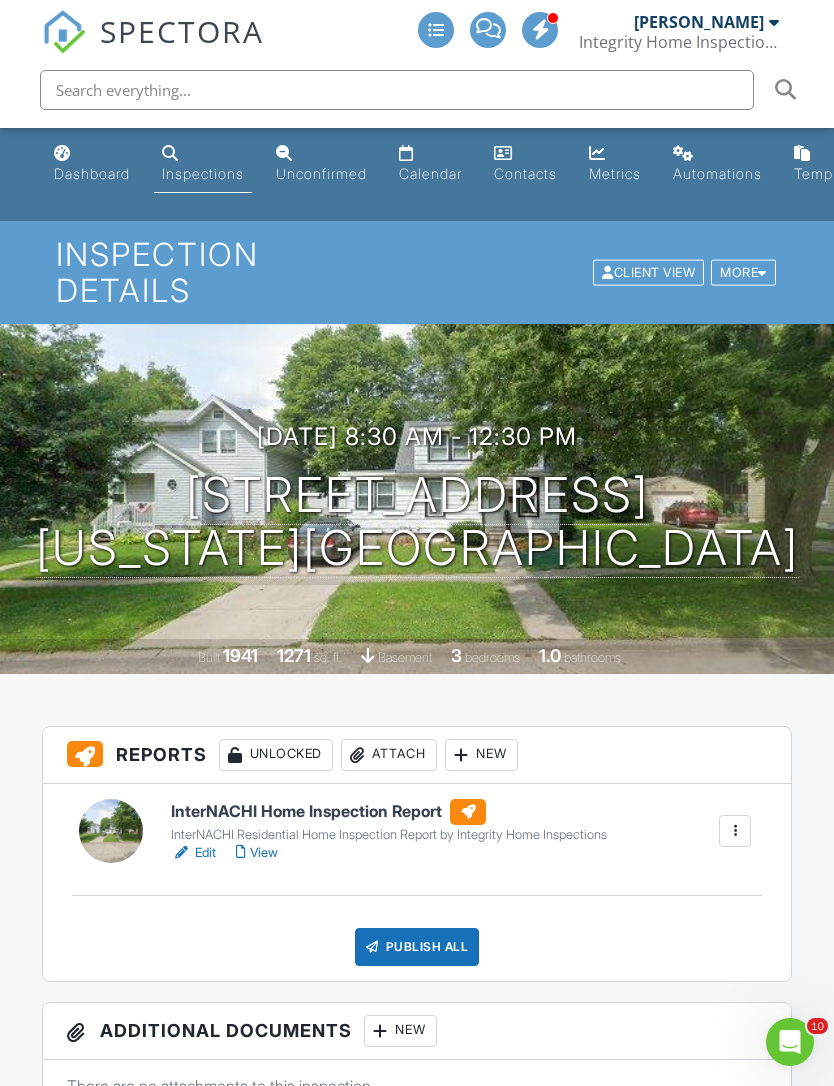 click at bounding box center [735, 831] 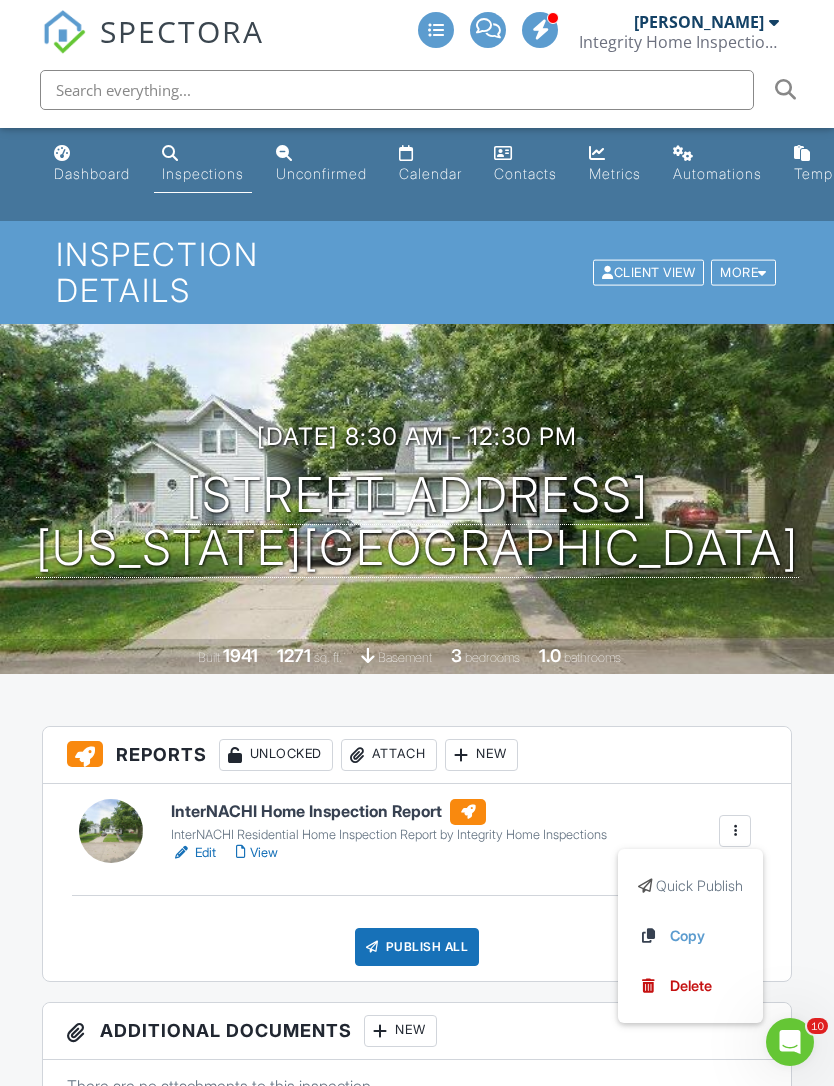 click on "View" at bounding box center [257, 853] 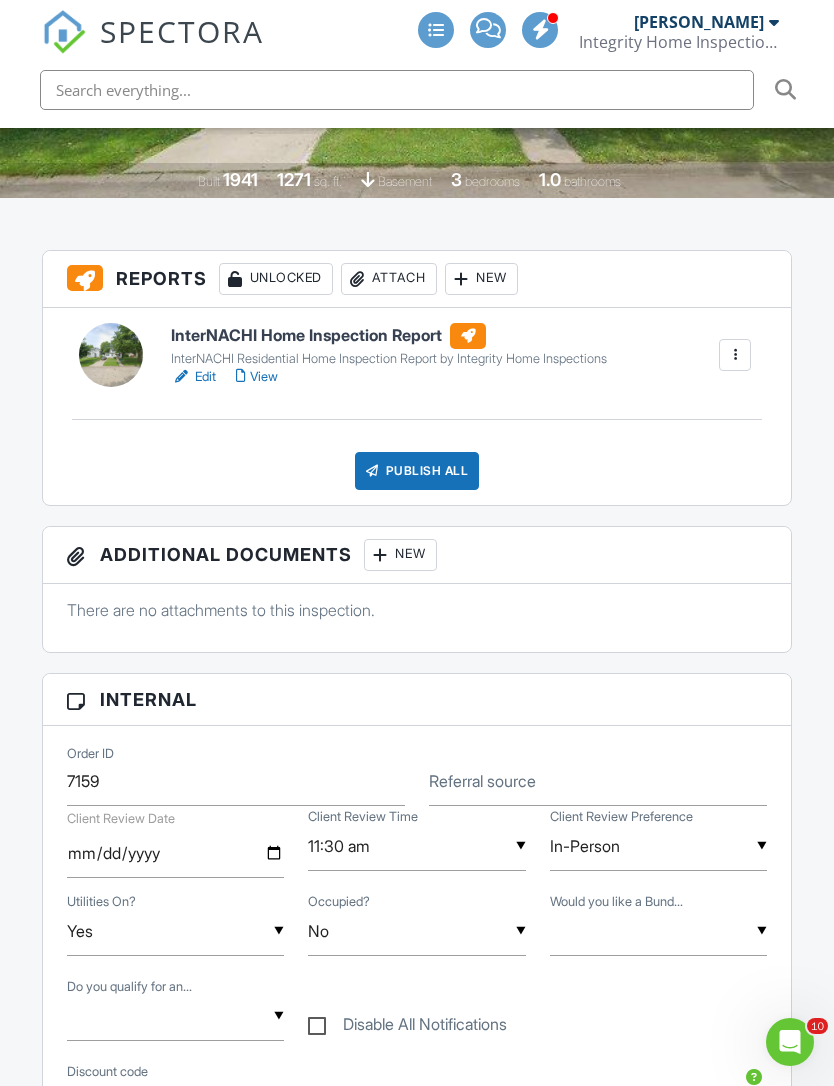 scroll, scrollTop: 0, scrollLeft: 0, axis: both 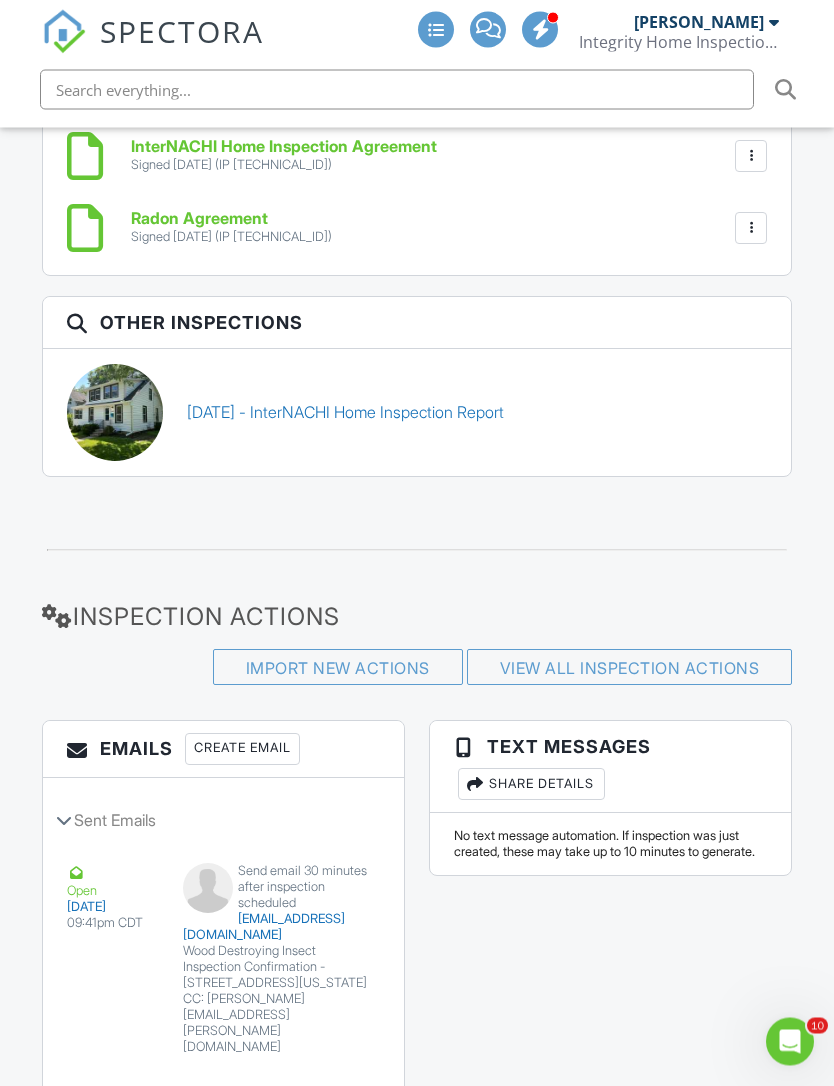 click on "06/20/2025 - InterNACHI Home Inspection Report" at bounding box center (345, 413) 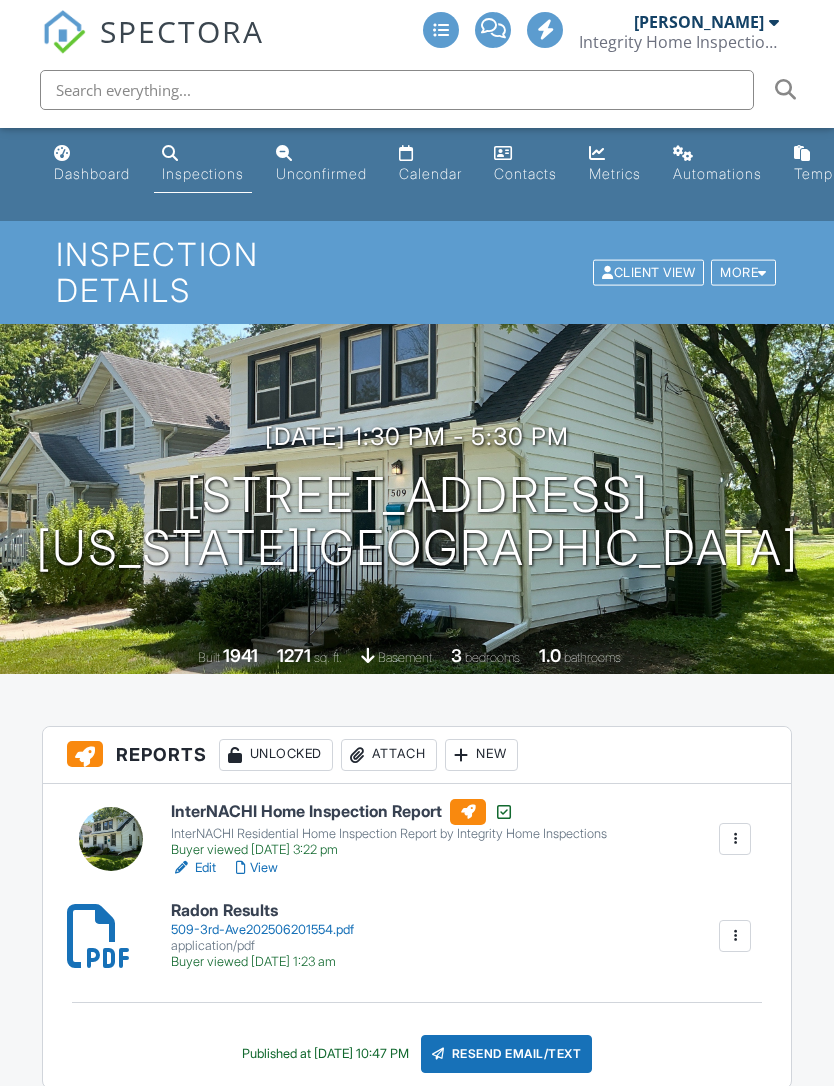 scroll, scrollTop: 0, scrollLeft: 0, axis: both 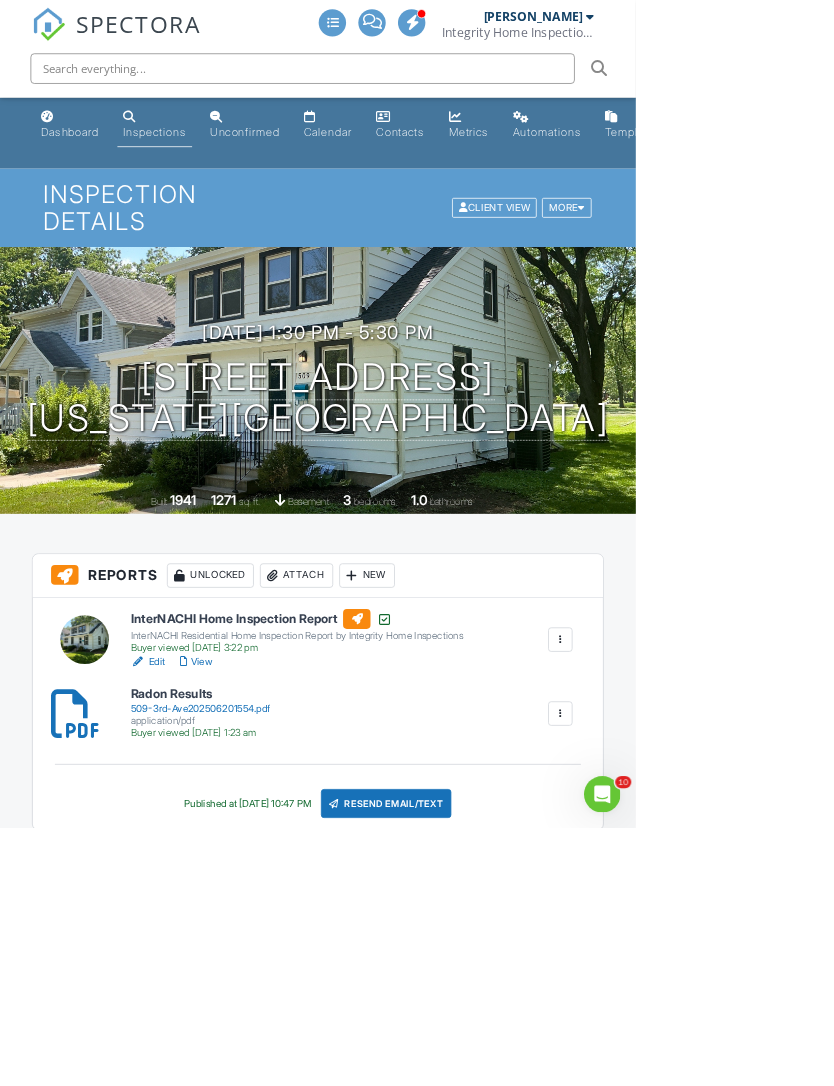 click on "Calendar" at bounding box center (430, 173) 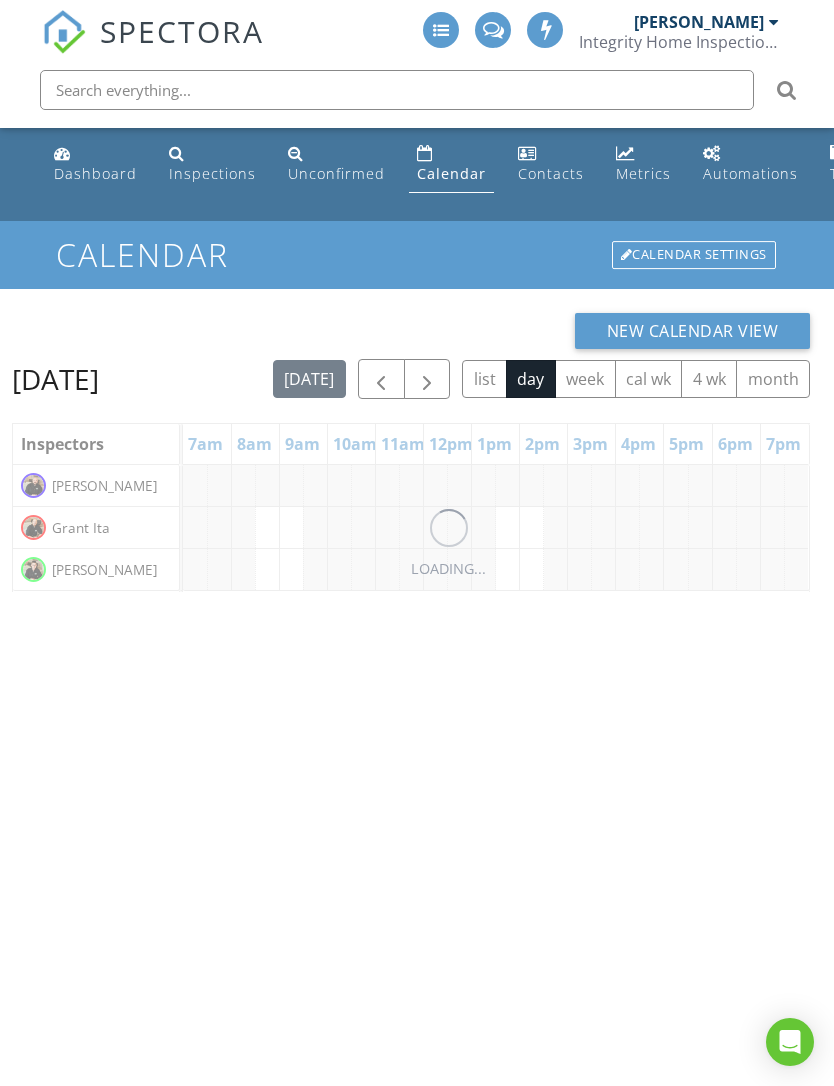 scroll, scrollTop: 0, scrollLeft: 0, axis: both 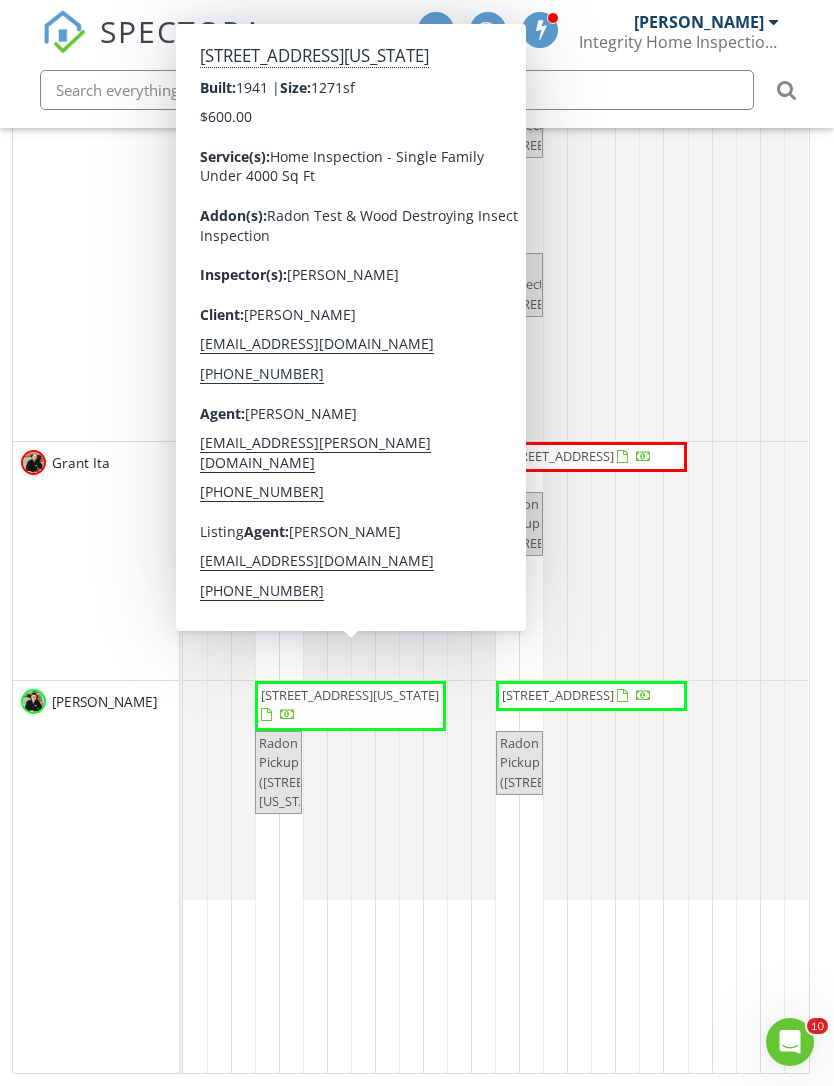 click on "509 3rd Ave, Iowa City 52245" at bounding box center [350, 705] 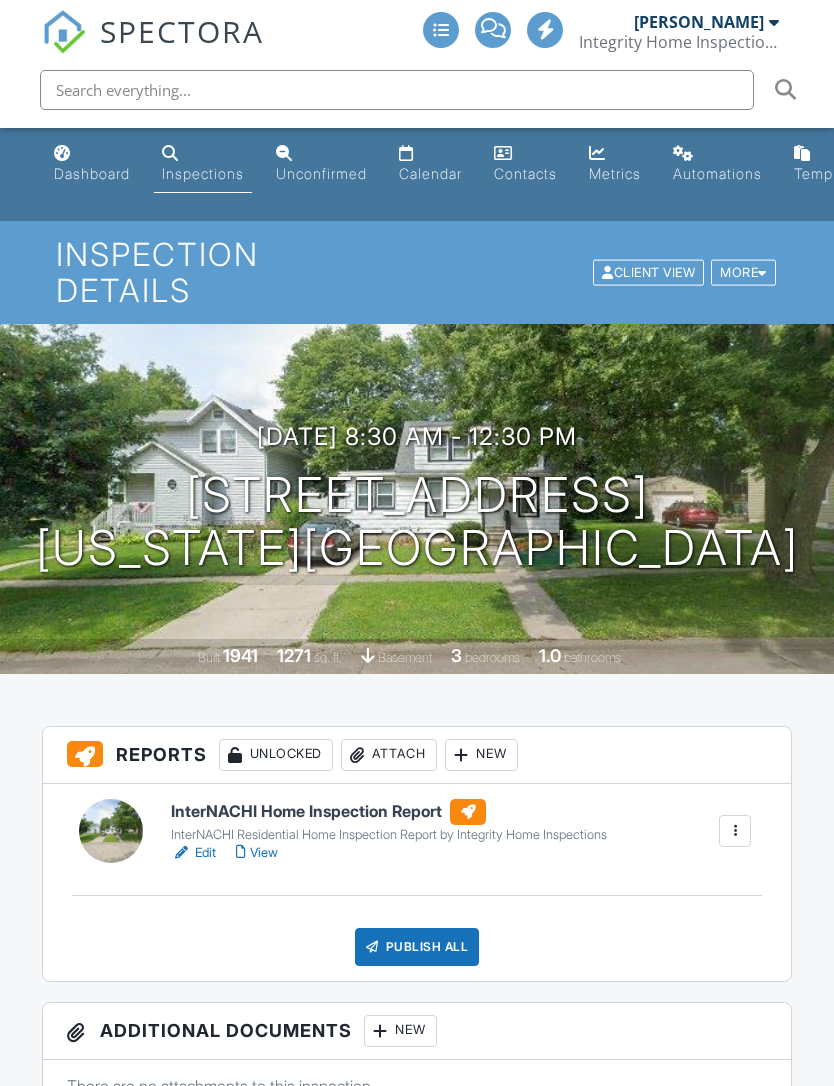 scroll, scrollTop: 0, scrollLeft: 0, axis: both 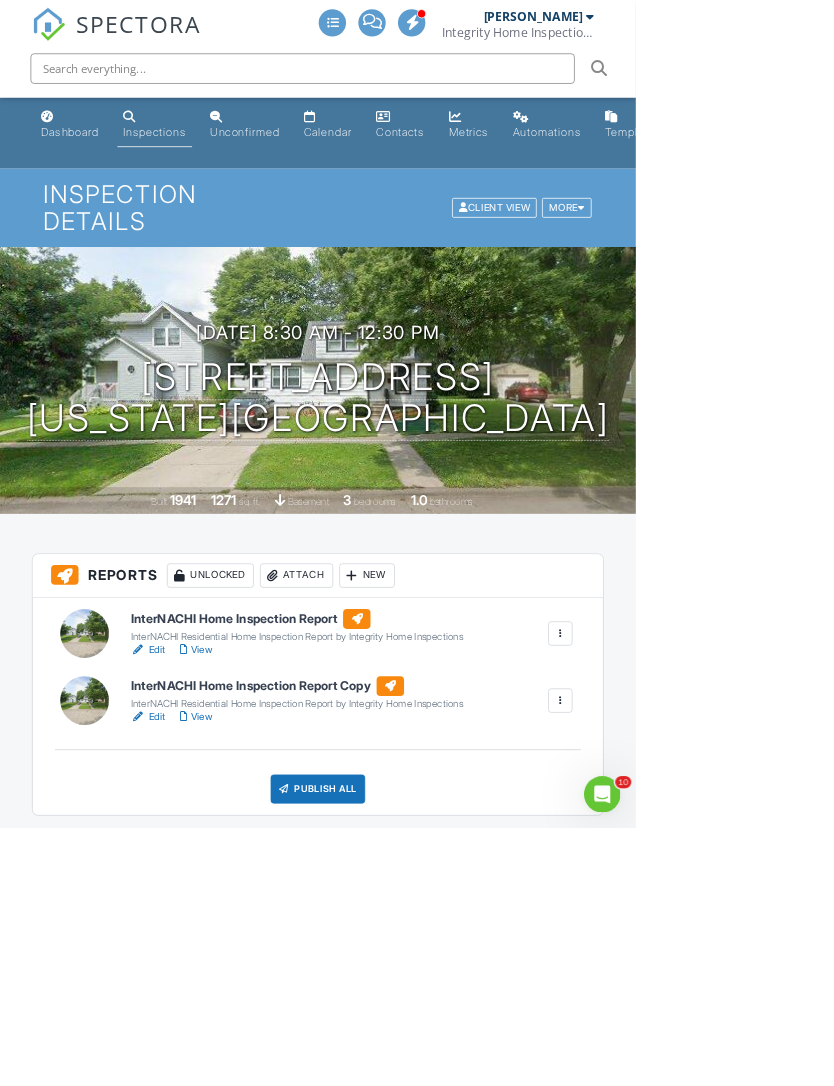 click on "Dashboard" at bounding box center [92, 164] 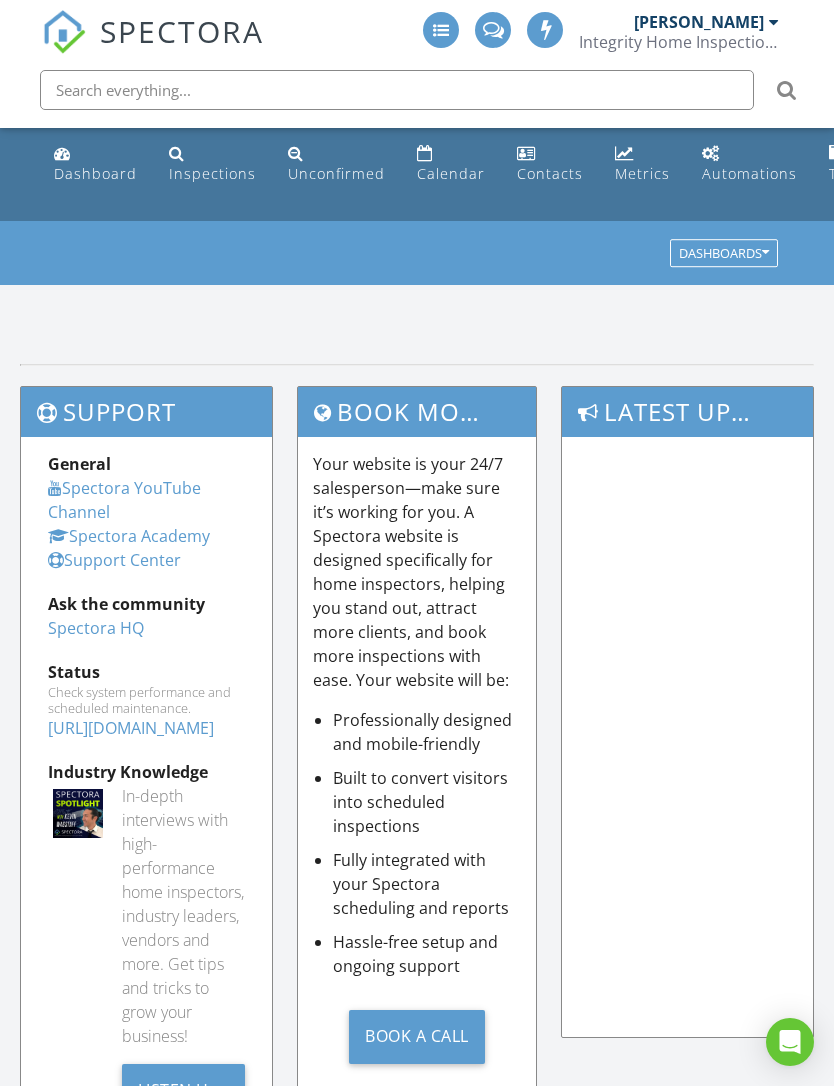 scroll, scrollTop: 0, scrollLeft: 0, axis: both 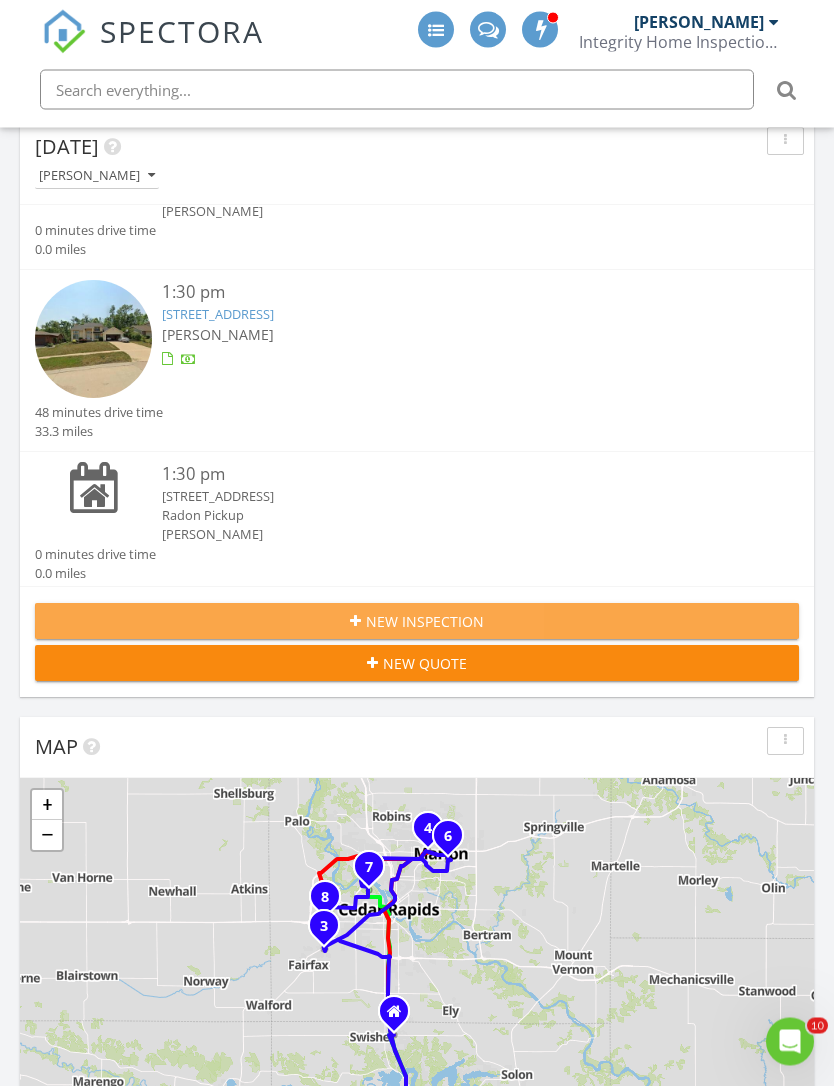 click on "New Inspection" at bounding box center (417, 622) 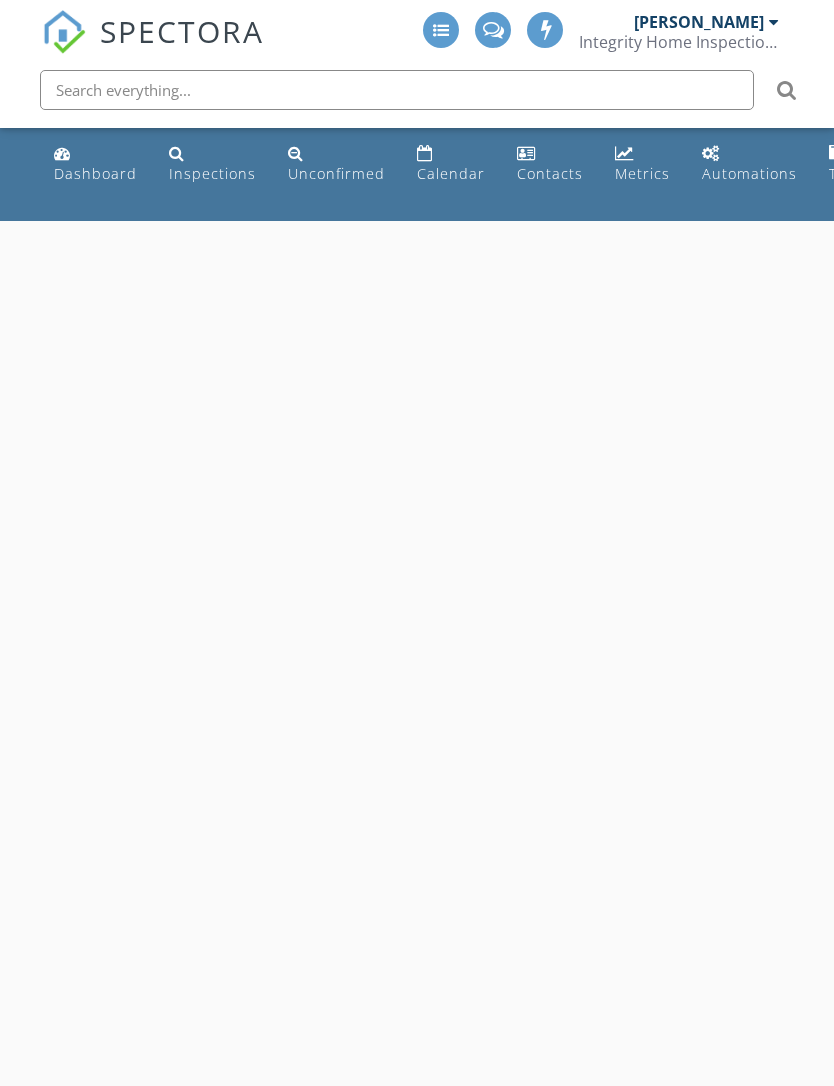 scroll, scrollTop: 0, scrollLeft: 0, axis: both 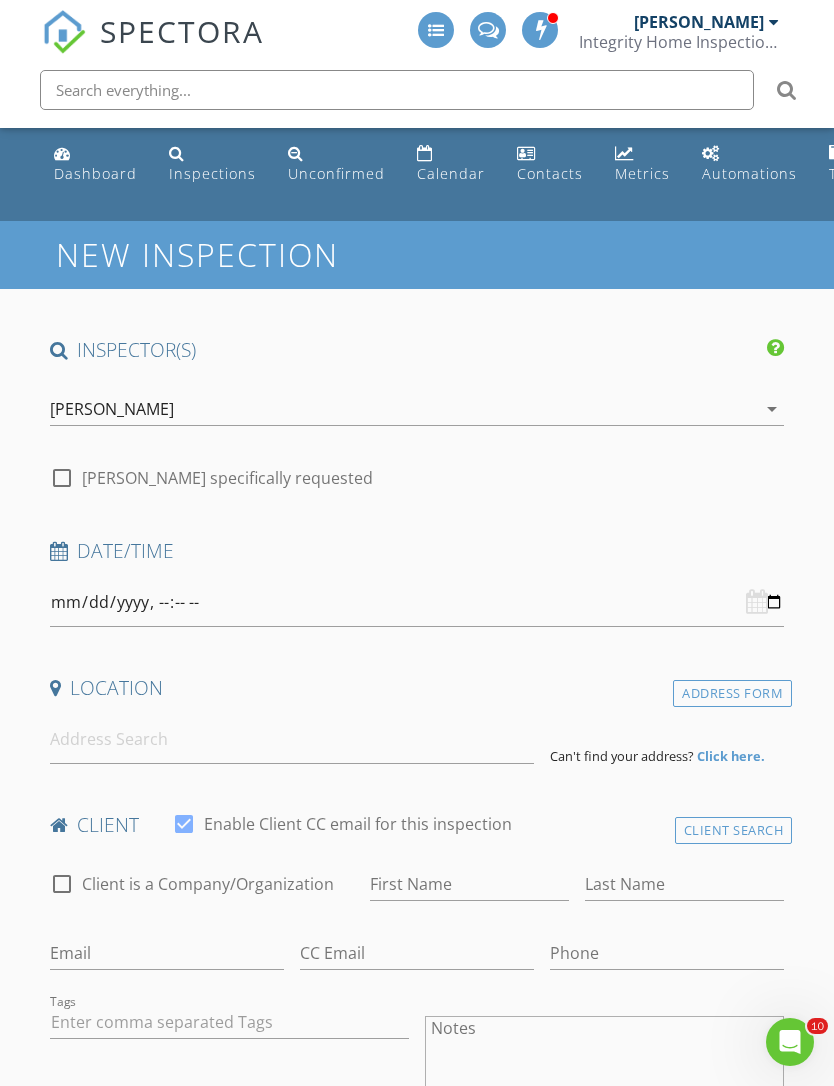 click on "[PERSON_NAME]" at bounding box center [403, 409] 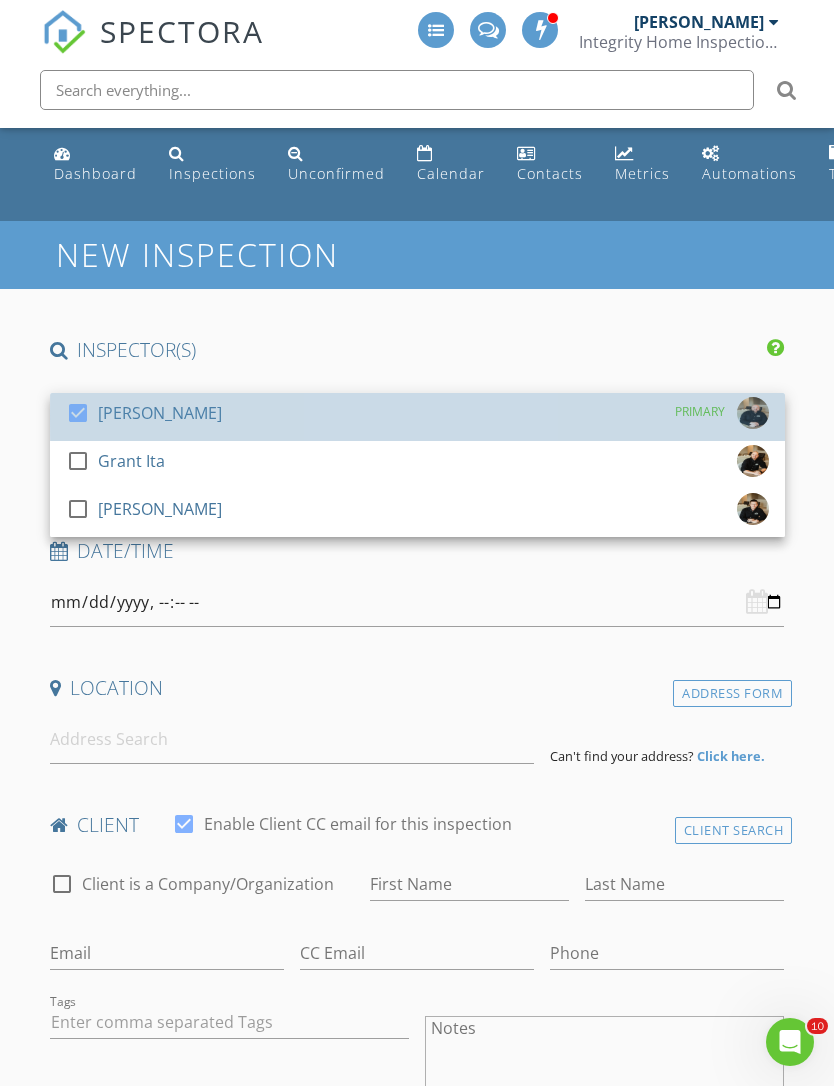 click on "check_box   [PERSON_NAME]   PRIMARY" at bounding box center (417, 417) 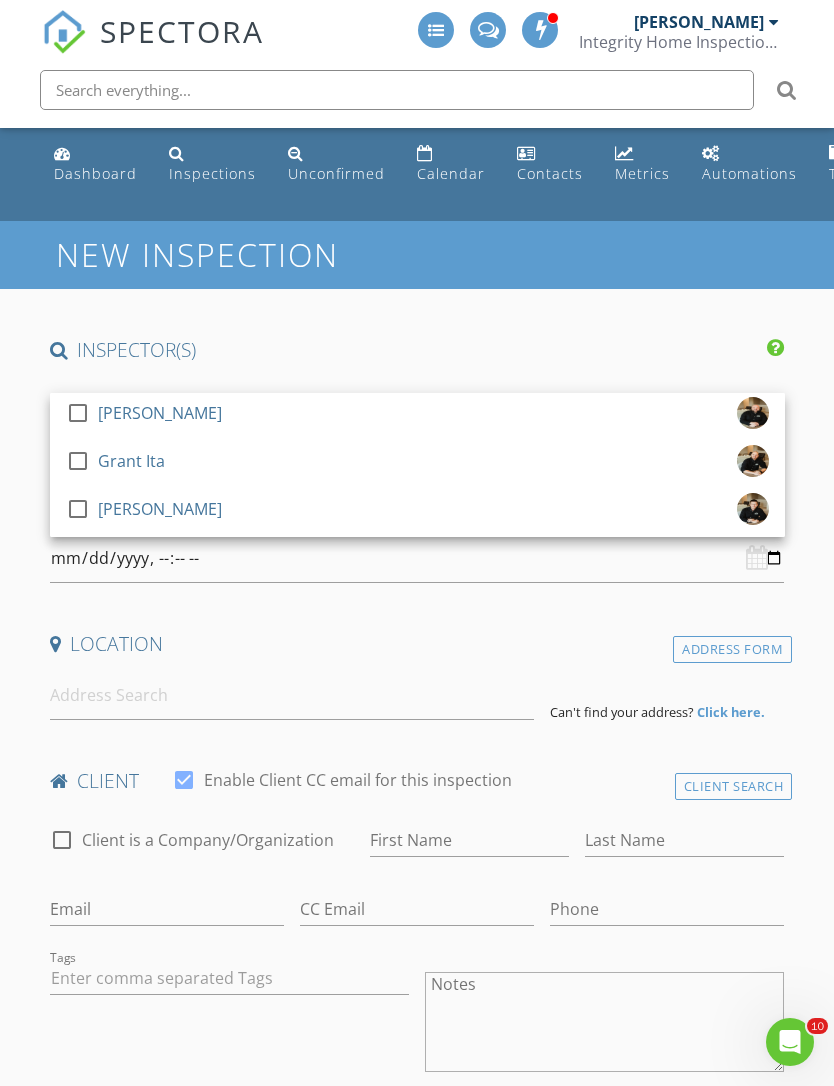 click on "check_box_outline_blank   Brian Leemans" at bounding box center (417, 513) 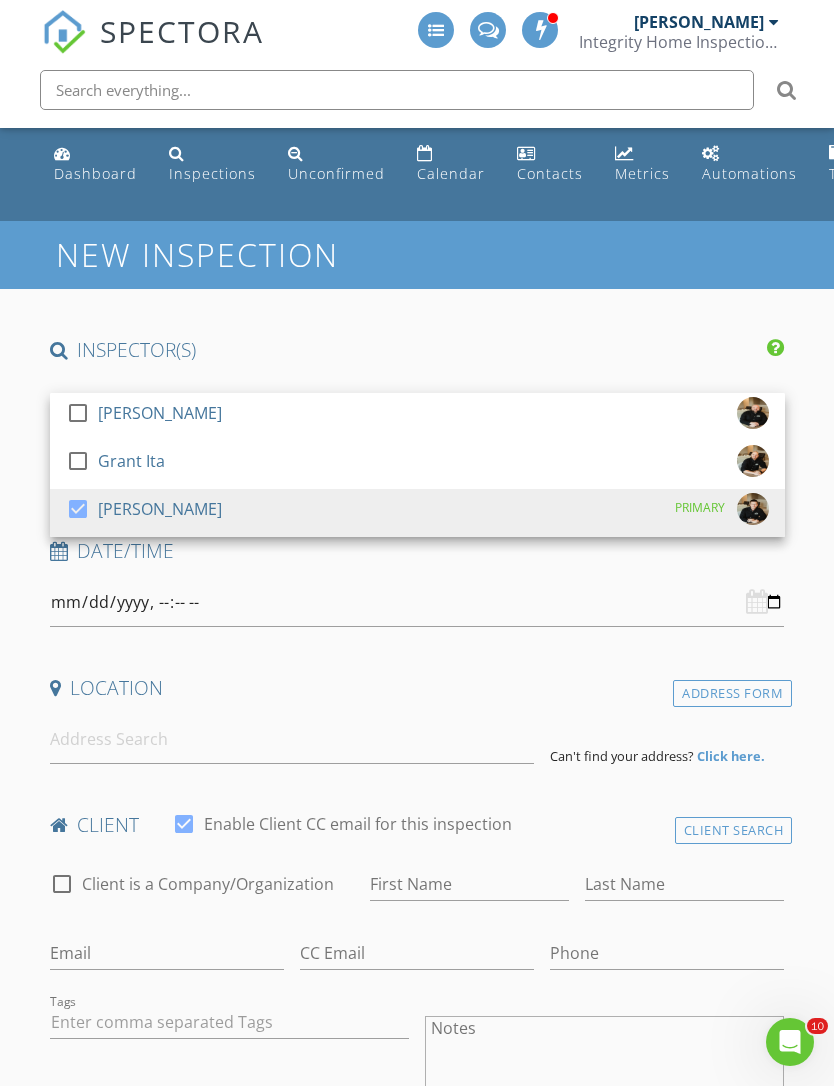 click on "INSPECTOR(S)
check_box_outline_blank   Josh Redenbaugh     check_box_outline_blank   Grant Ita     check_box   Brian Leemans   PRIMARY   Brian Leemans arrow_drop_down   check_box_outline_blank Brian Leemans specifically requested
Date/Time
Location
Address Form       Can't find your address?   Click here.
client
check_box Enable Client CC email for this inspection   Client Search     check_box_outline_blank Client is a Company/Organization     First Name   Last Name   Email   CC Email   Phone         Tags         Notes   Private Notes
ADD ADDITIONAL client
SERVICES
check_box_outline_blank   Home Inspection - Single Family Under 4000 Sq Ft   check_box_outline_blank   Home Inspection - Single Family Over 4000 Sq Ft   check_box_outline_blank     check_box_outline_blank" at bounding box center (417, 2100) 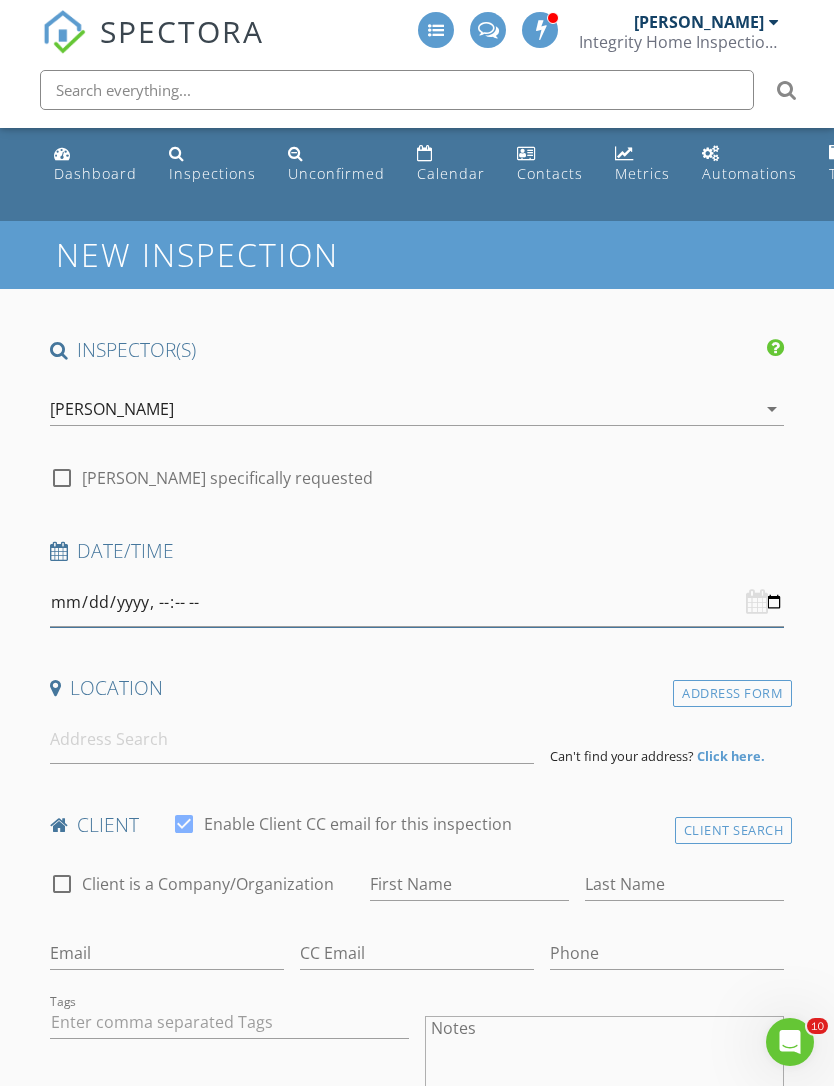click at bounding box center [417, 602] 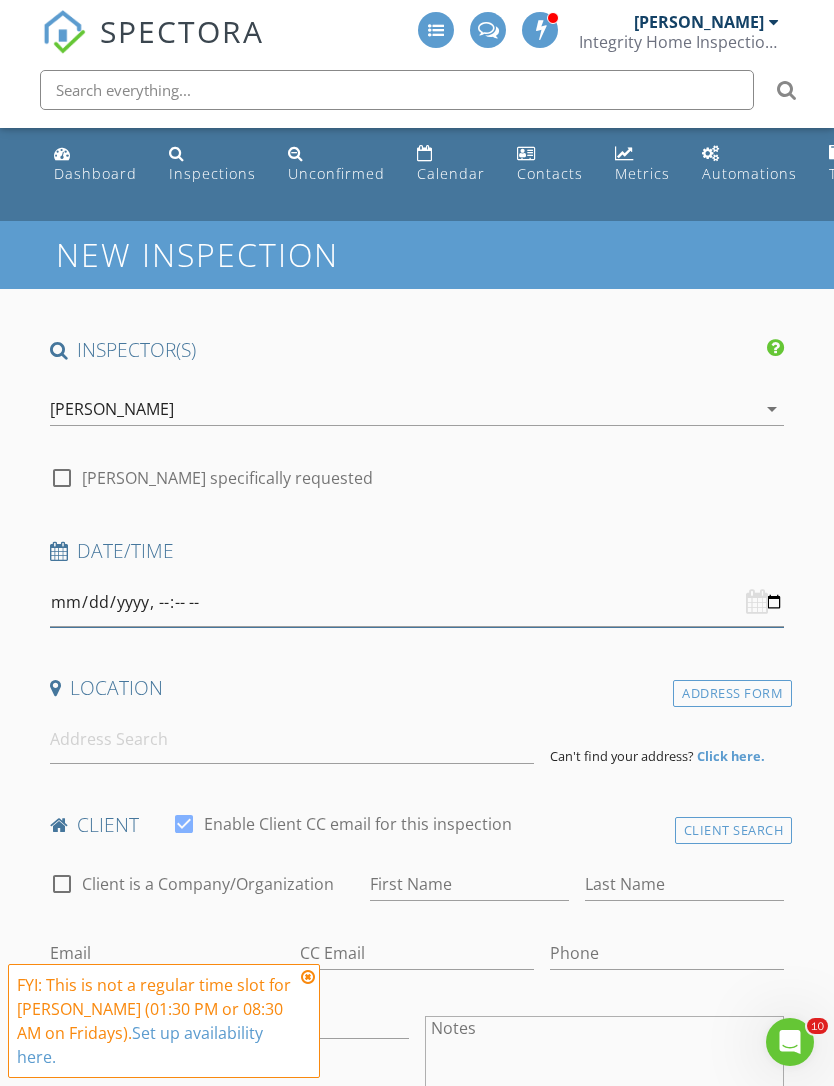 type on "[DATE]T12:35" 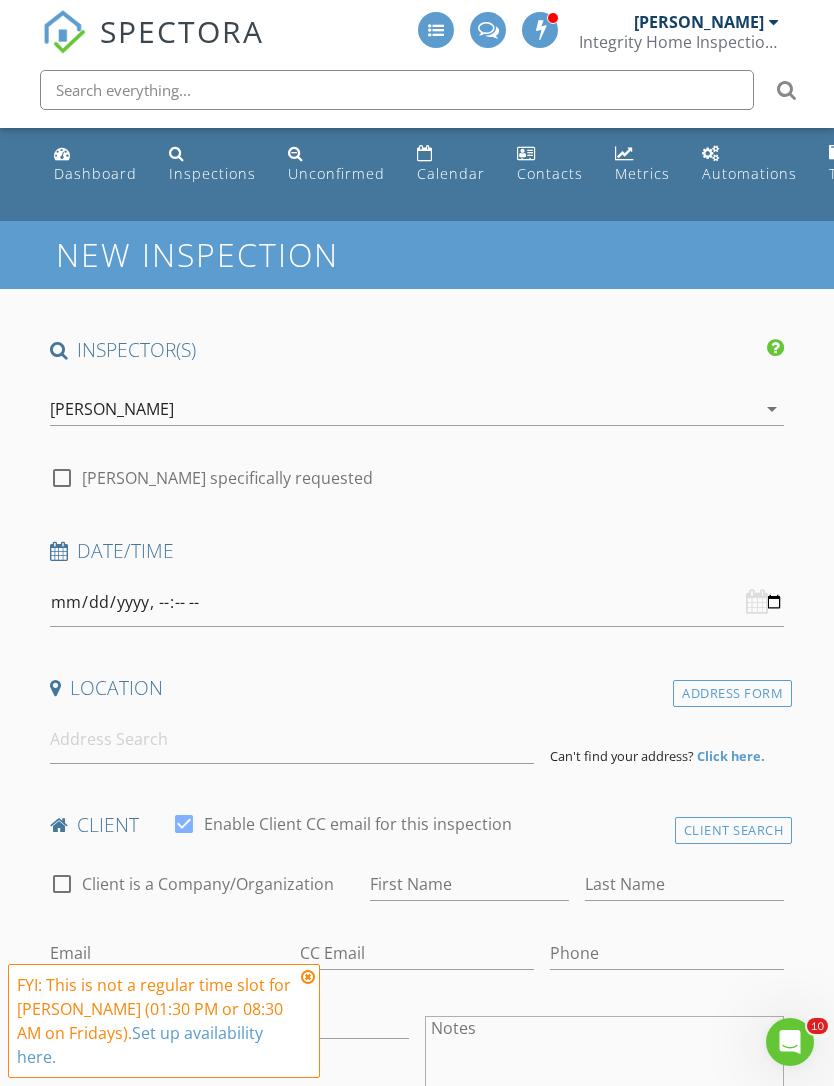 click at bounding box center (308, 977) 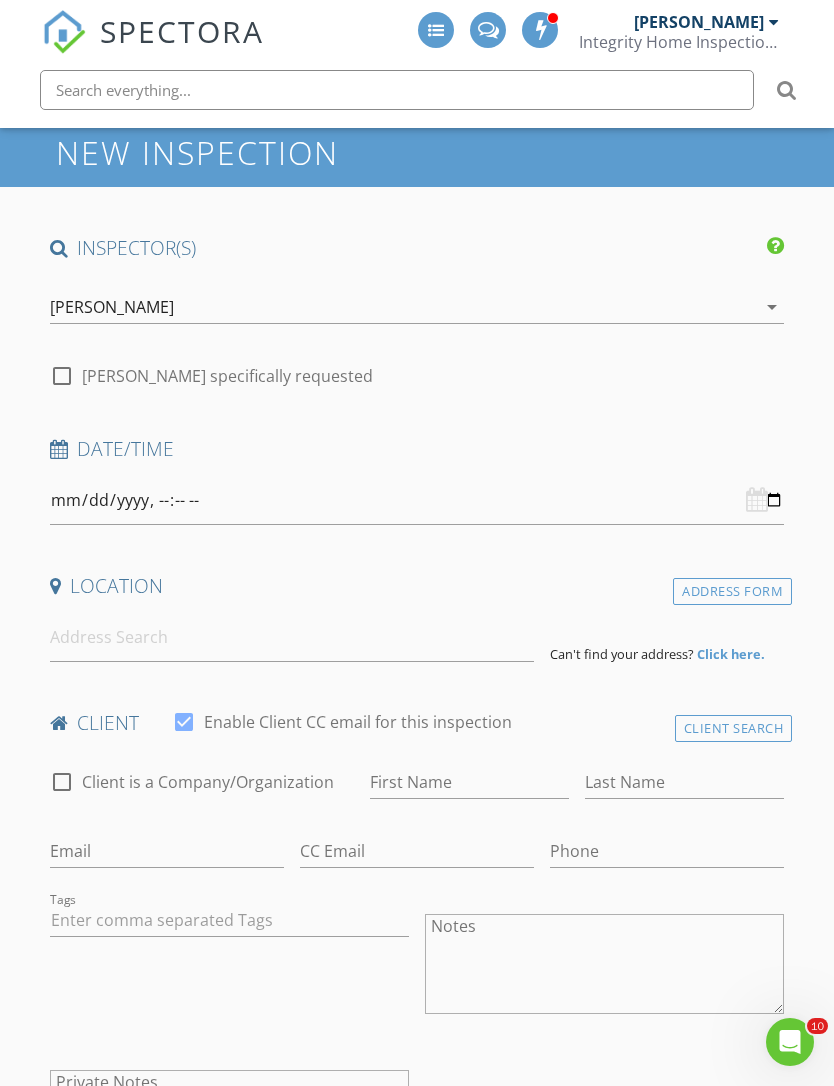 scroll, scrollTop: 104, scrollLeft: 0, axis: vertical 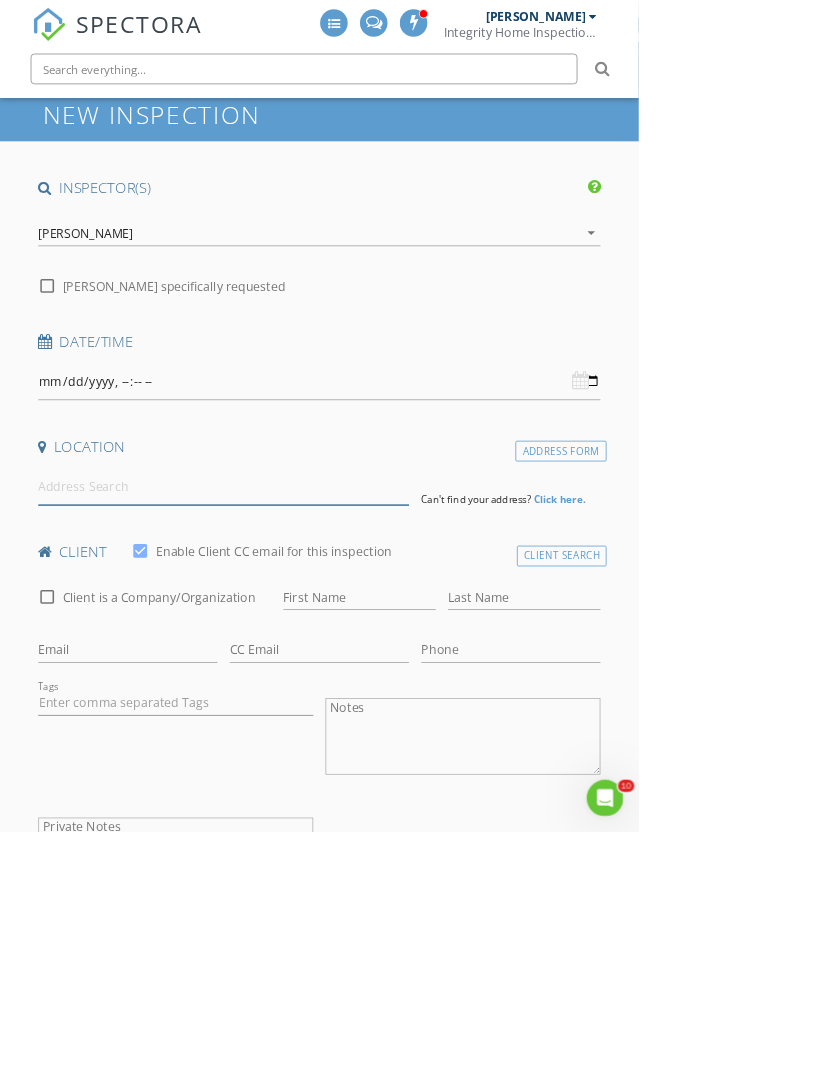 click at bounding box center [292, 635] 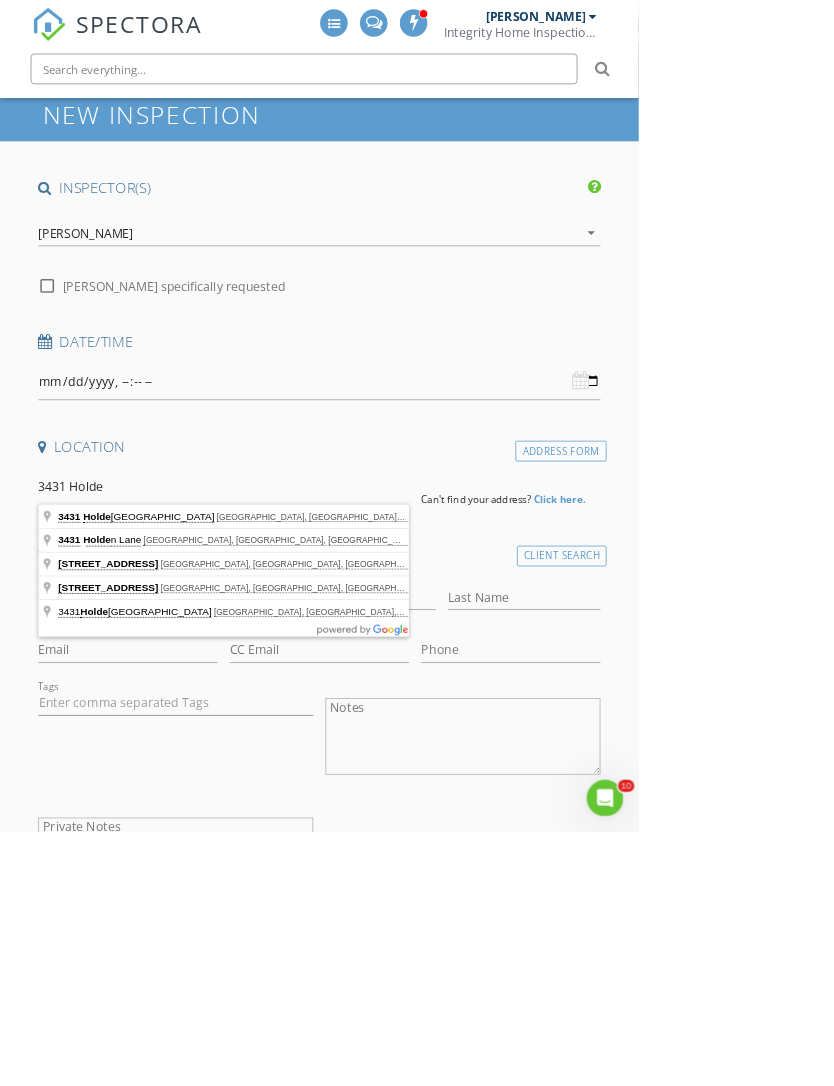 type on "3431 Holderness Road, Coralville, IA, USA" 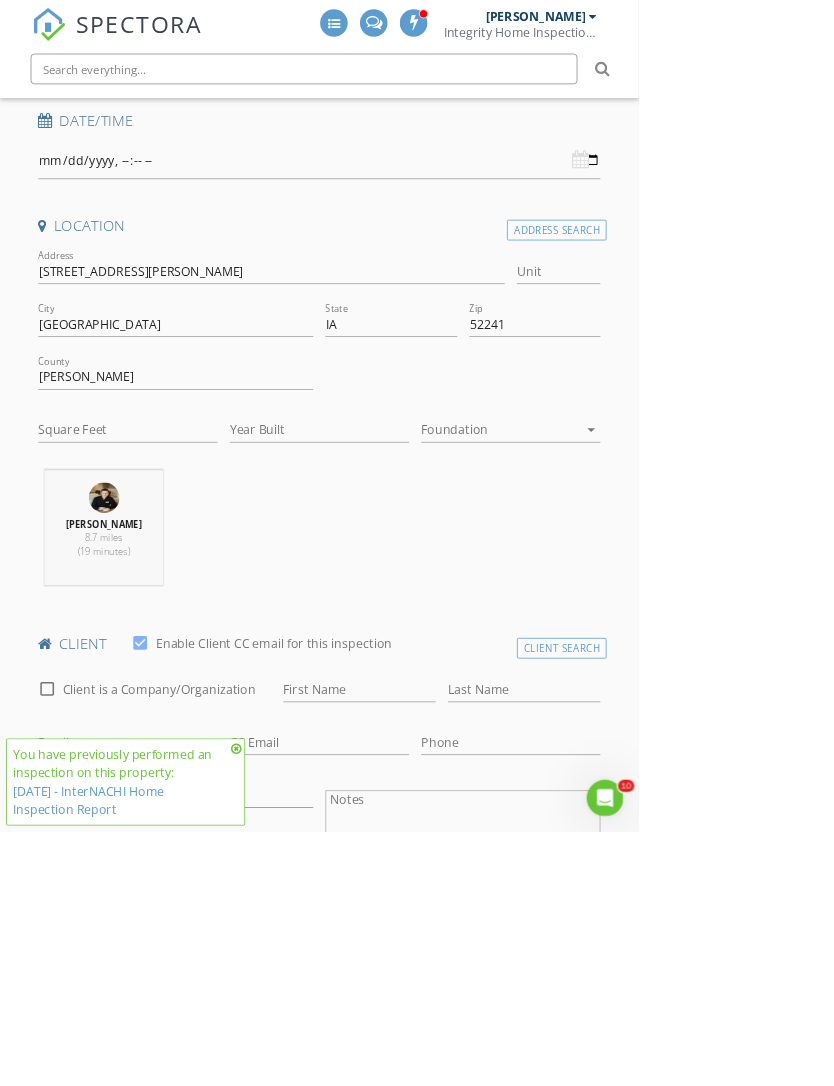 scroll, scrollTop: 406, scrollLeft: 0, axis: vertical 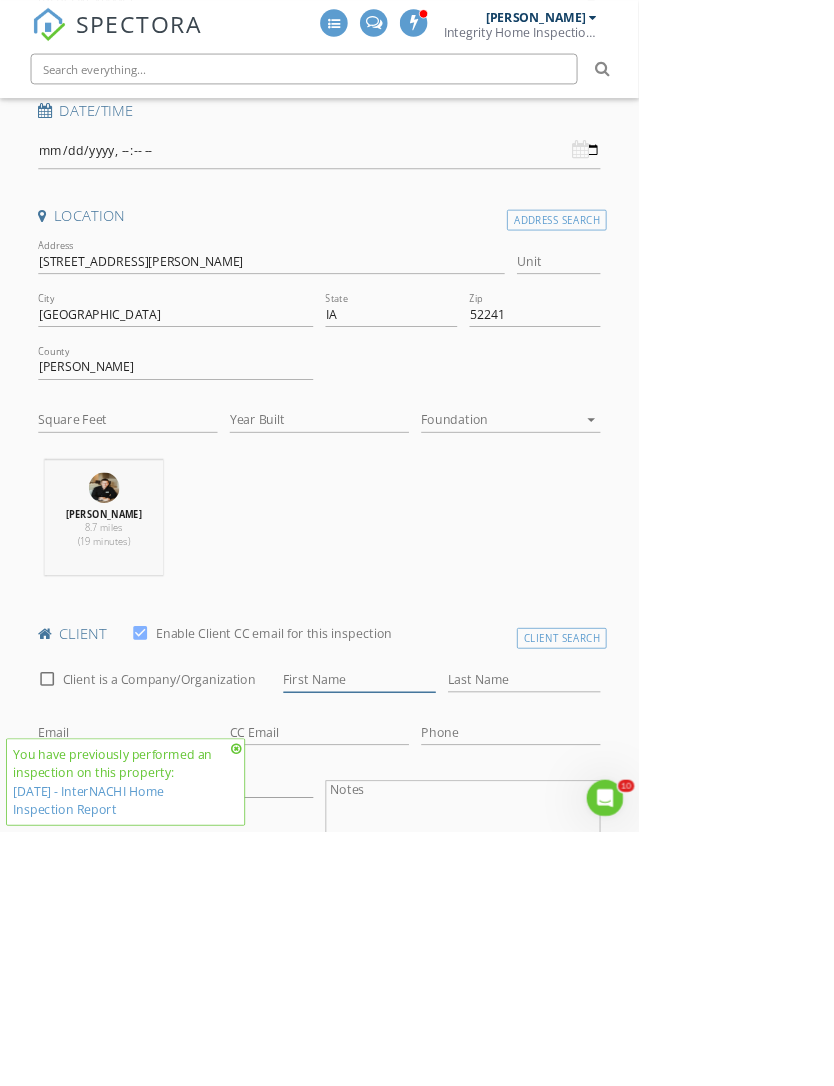 click on "First Name" at bounding box center (469, 887) 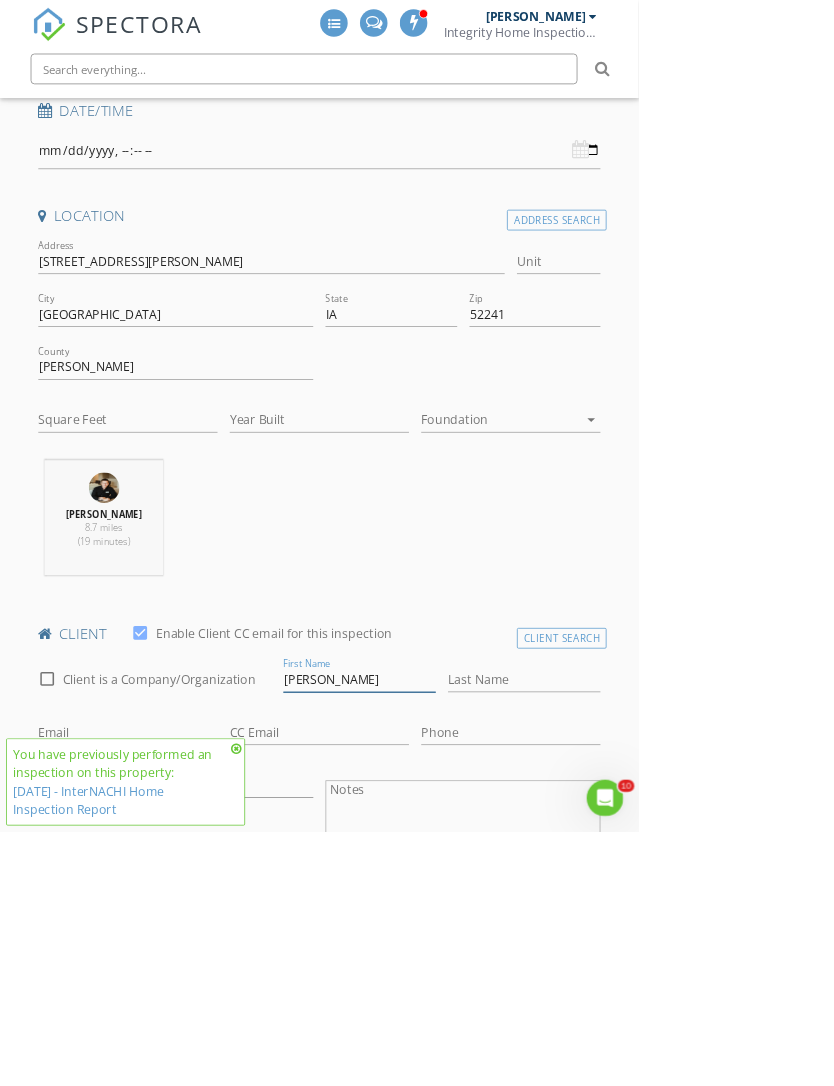 type on "[PERSON_NAME]" 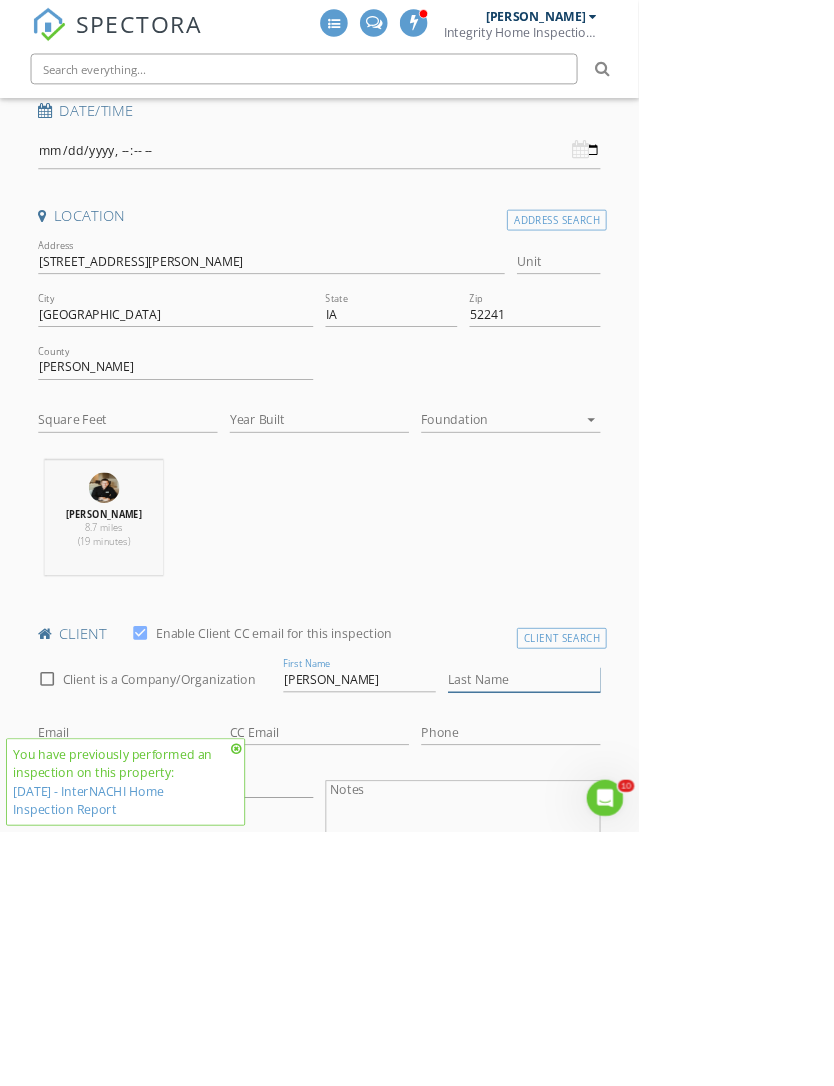click on "Last Name" at bounding box center [684, 887] 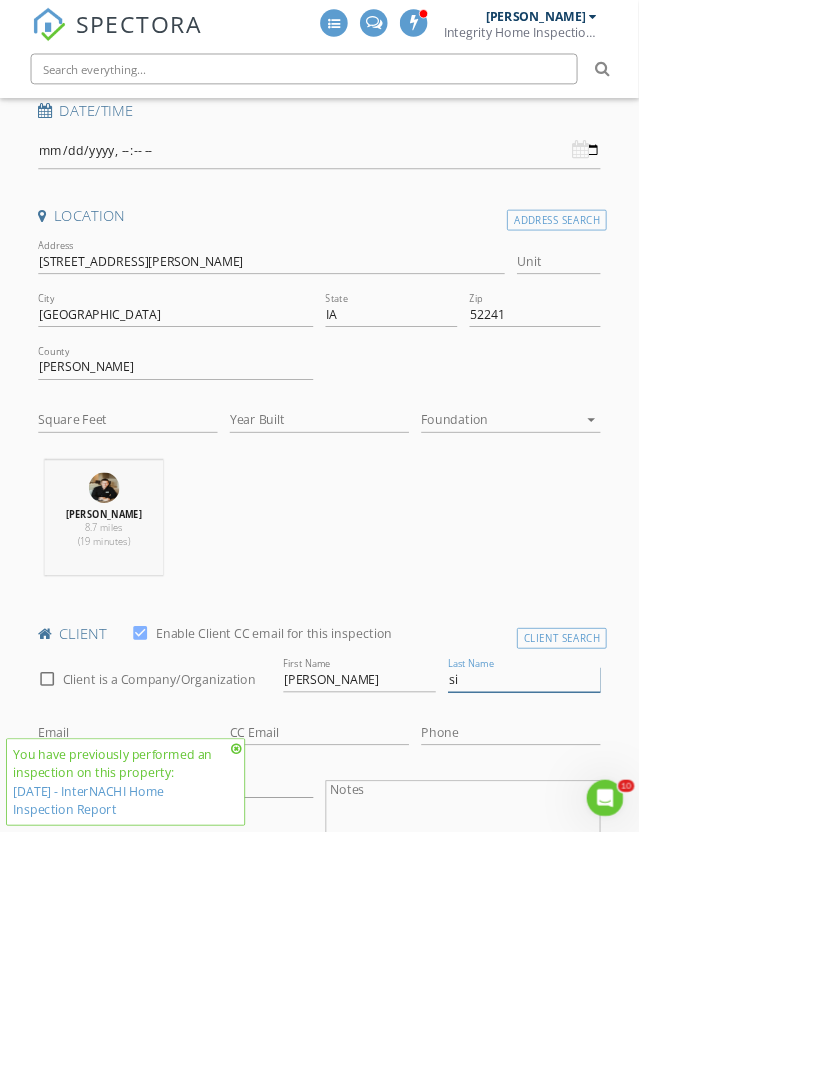type on "s" 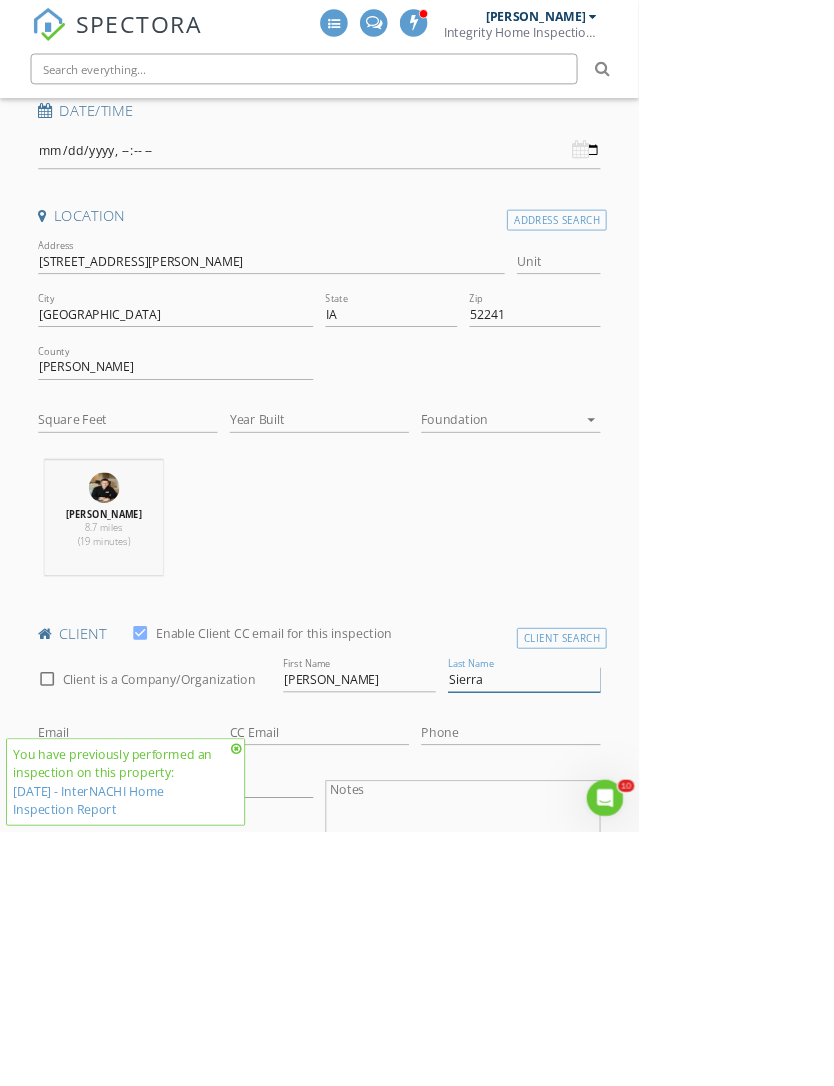 scroll, scrollTop: 510, scrollLeft: 0, axis: vertical 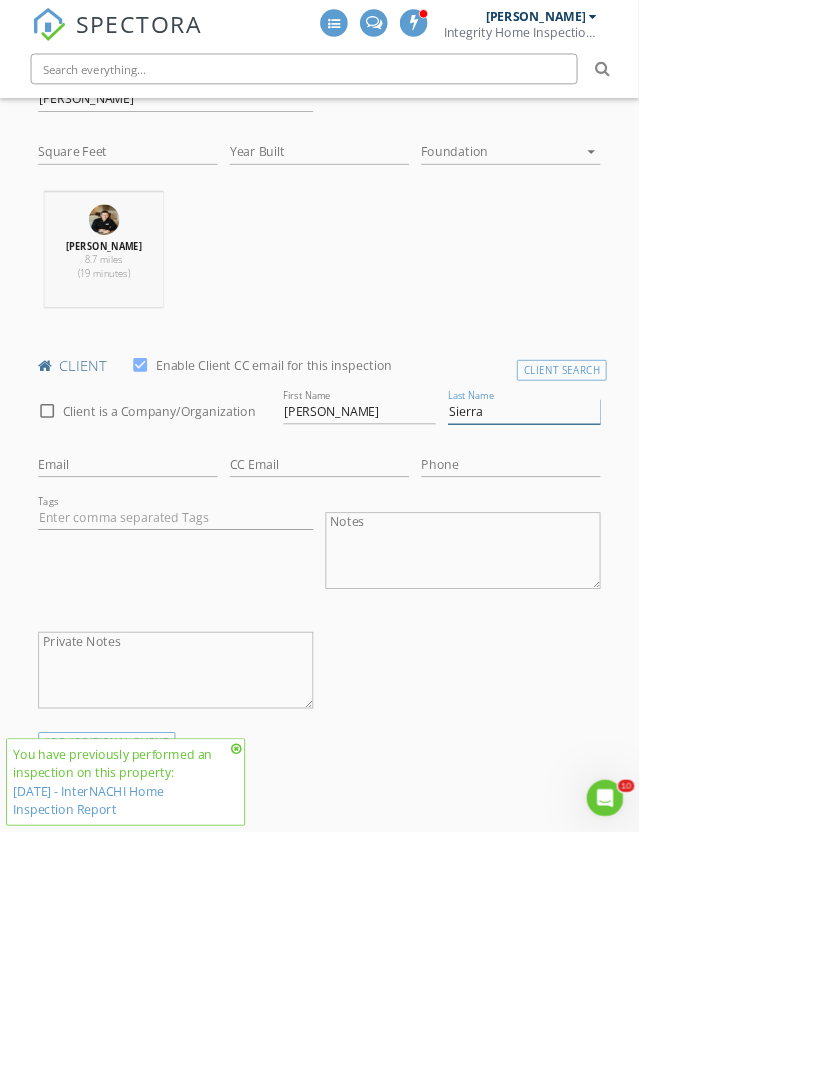 type on "Sierra" 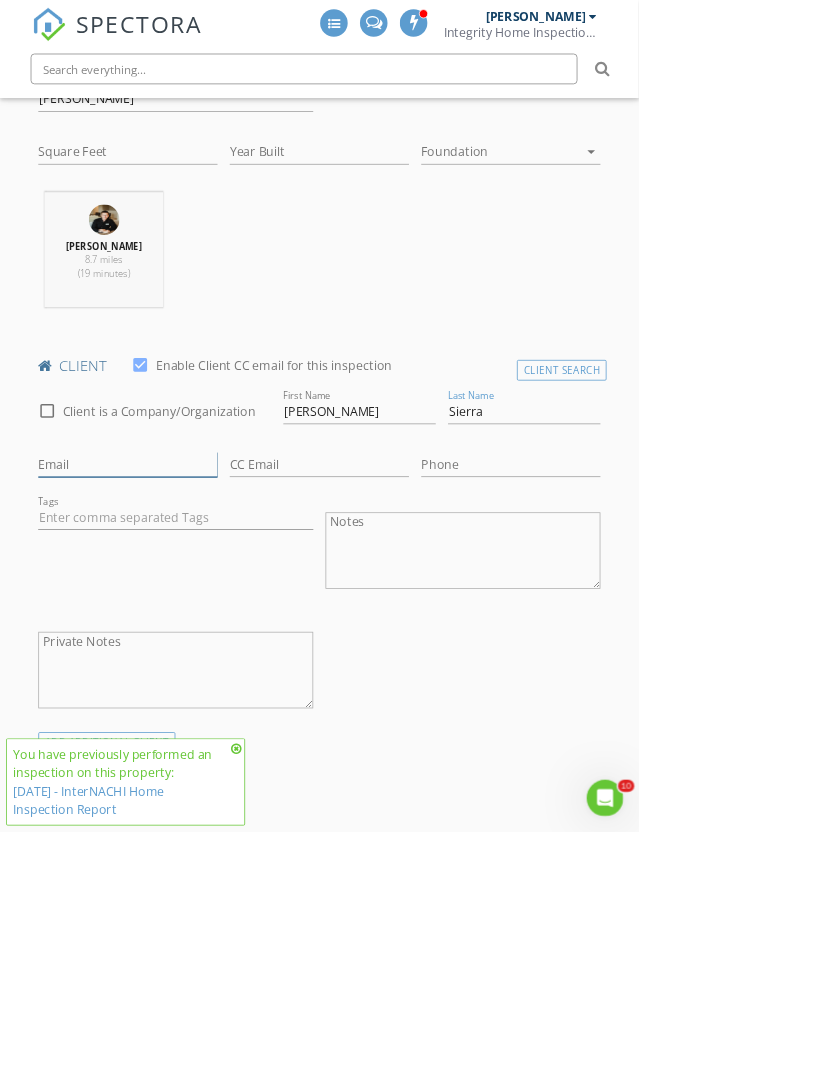 click on "Email" at bounding box center [167, 606] 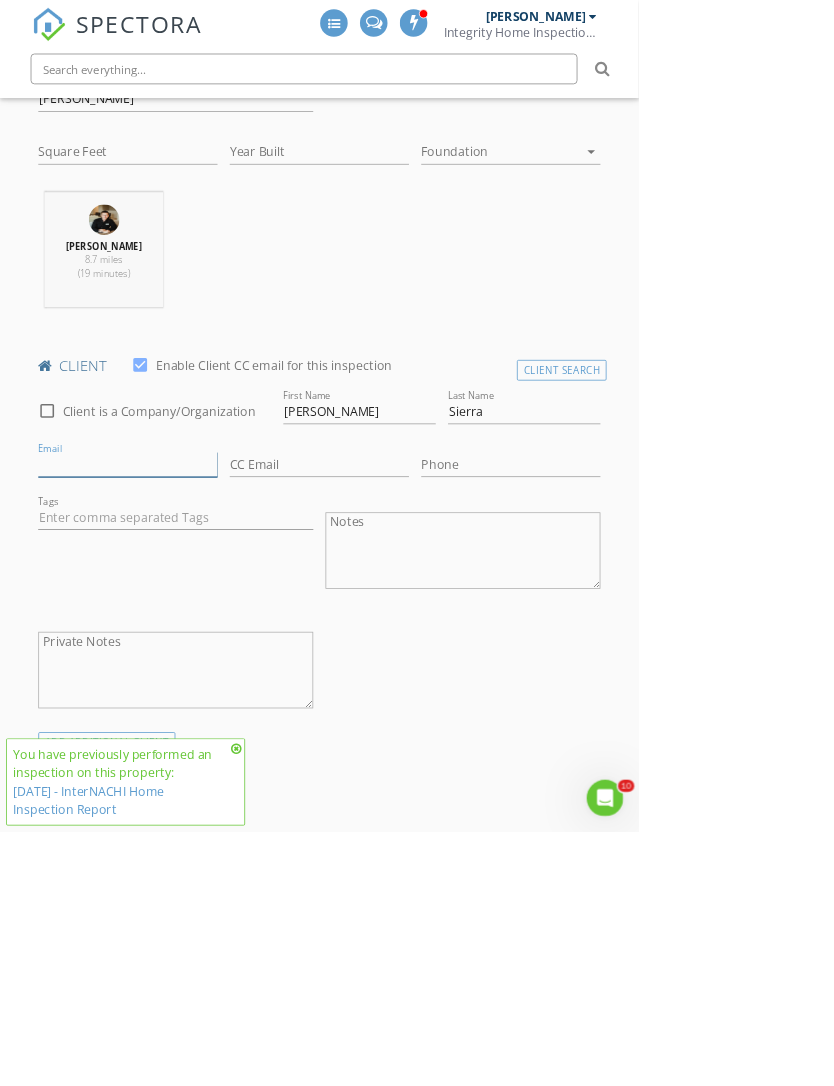 click on "Email" at bounding box center (167, 606) 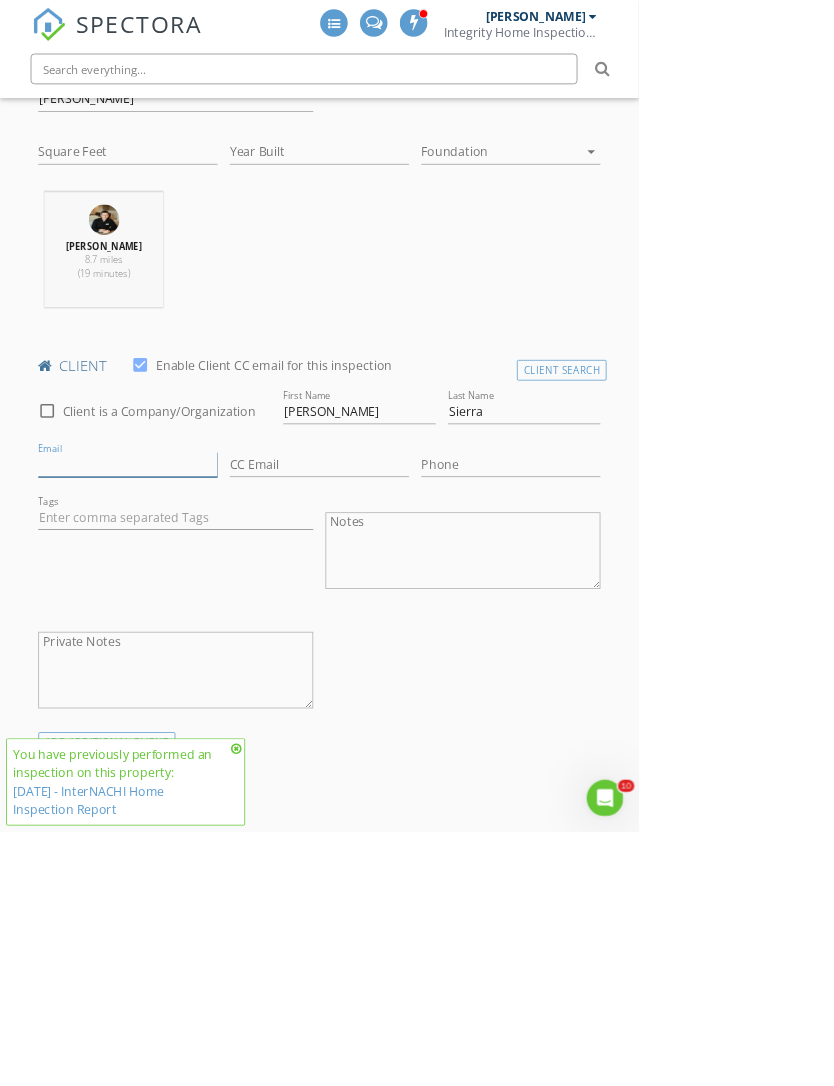 paste on "mailto:ns_sierra@yahoo.com" 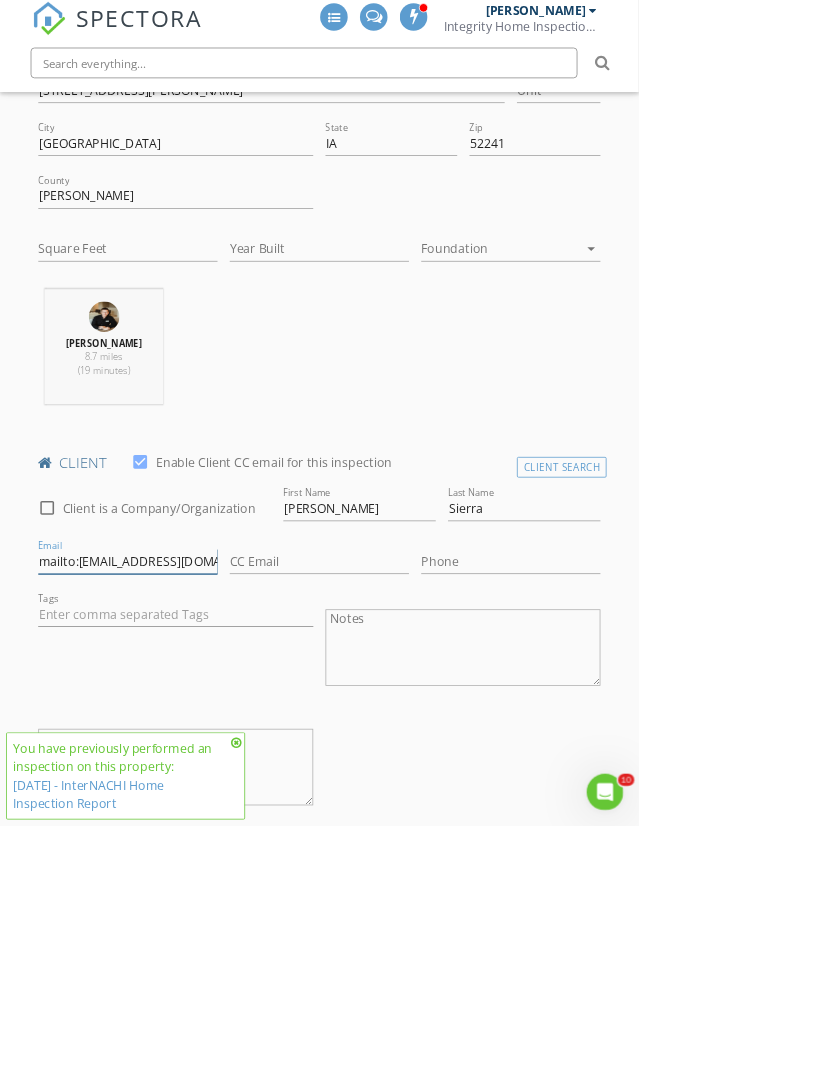 scroll, scrollTop: 547, scrollLeft: 0, axis: vertical 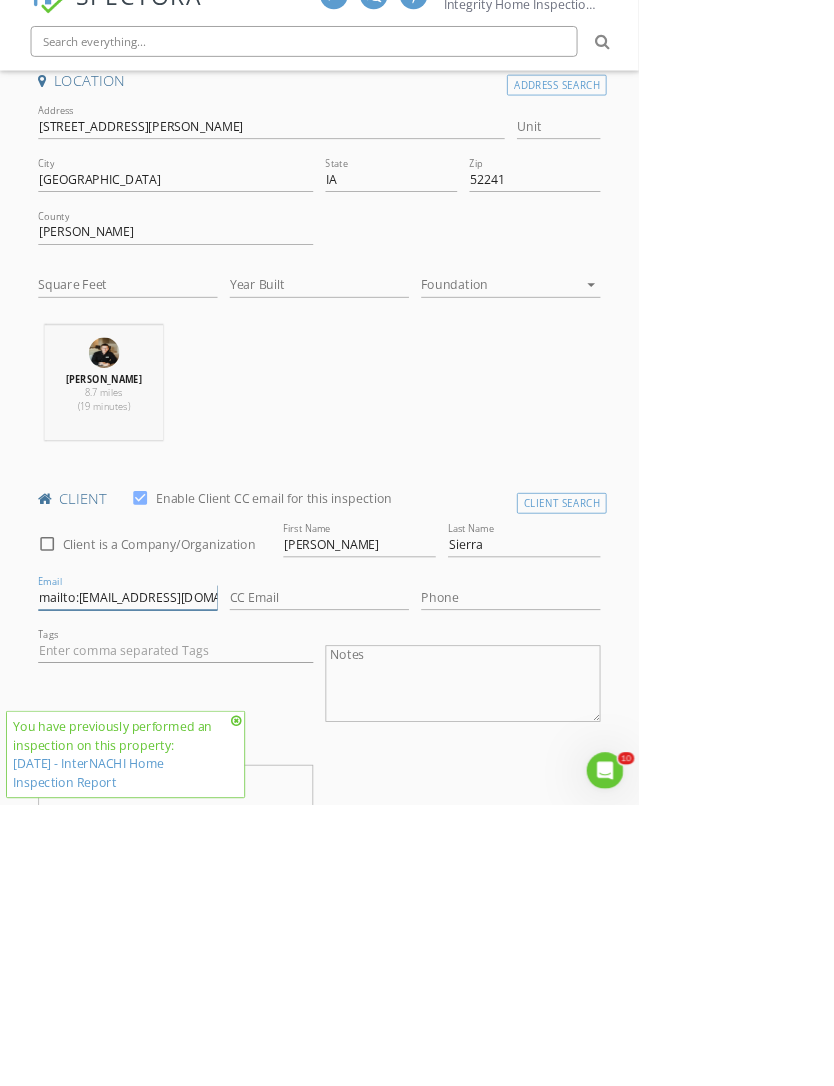 click on "mailto:ns_sierra@yahoo.com" at bounding box center [167, 815] 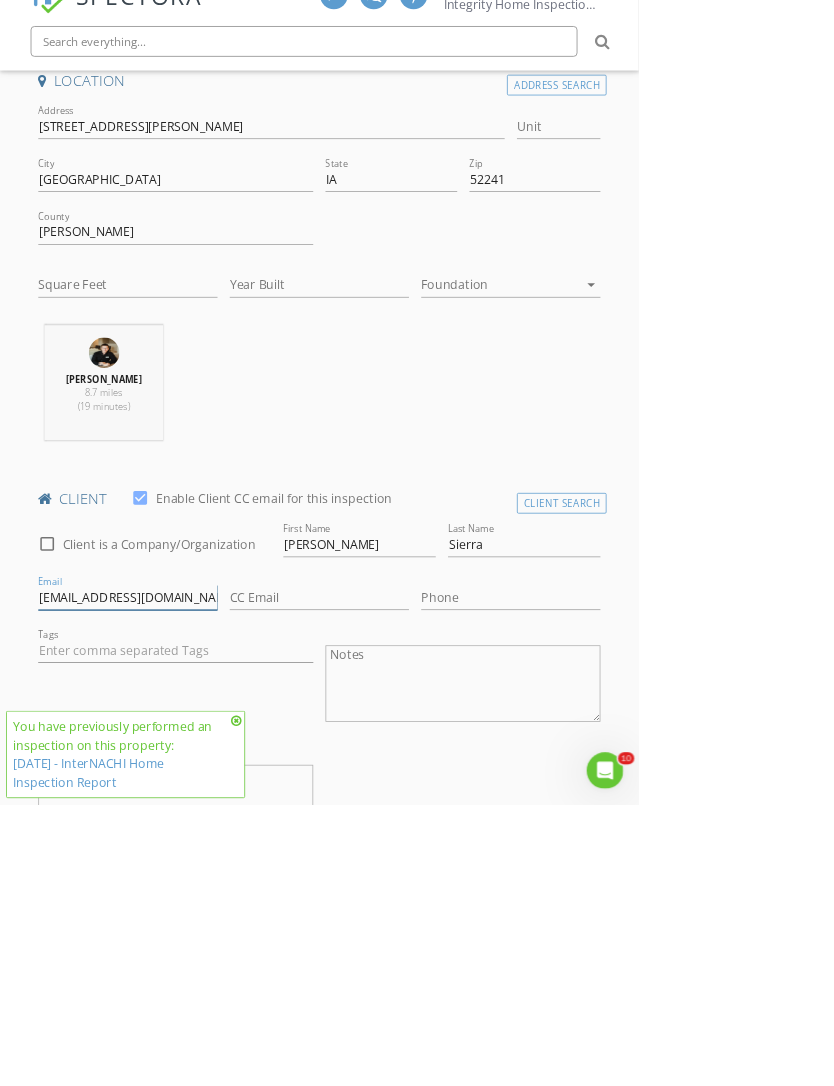 type on "[EMAIL_ADDRESS][DOMAIN_NAME]" 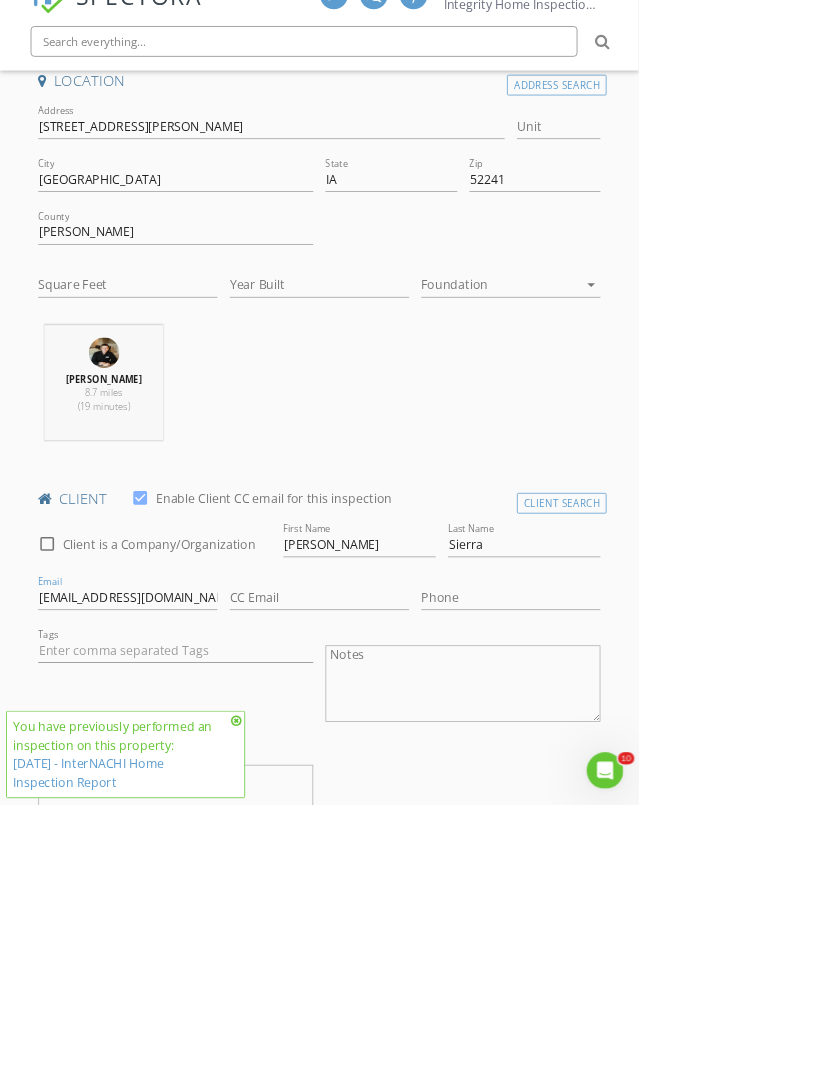click on "SPECTORA
Brian Leemans
Integrity Home Inspections
Role:
Inspector
Dashboard
New Inspection
Inspections
Calendar
Template Editor
Contacts
Automations
Team
Metrics
Payments
Data Exports
Billing
Conversations
Tasks
Reporting
Advanced
Equipment
Settings
What's New
Sign Out
Dashboard
Inspections
Unconfirmed
Calendar
Contacts
Metrics
Automations
Templates
Settings
Support Center
Basement Slab Crawlspace Yes - I'm active or former military  Yes - I'm a First Responder  Yes - I'm a Nurse  Yes - I'm a School Teacher  Yes - I'm a First-Time Homebuyer  No - I do not qualify   No Thanks Yes  No  Unknown Yes" at bounding box center [417, 1613] 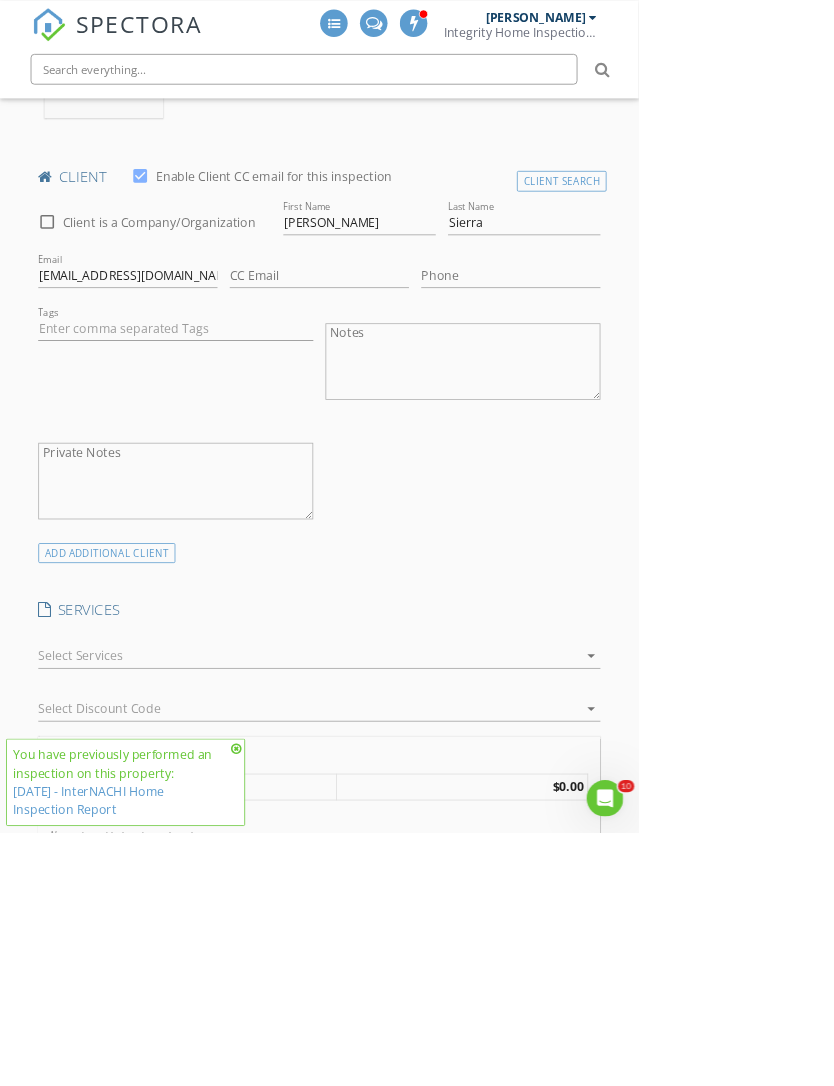 click at bounding box center [403, 856] 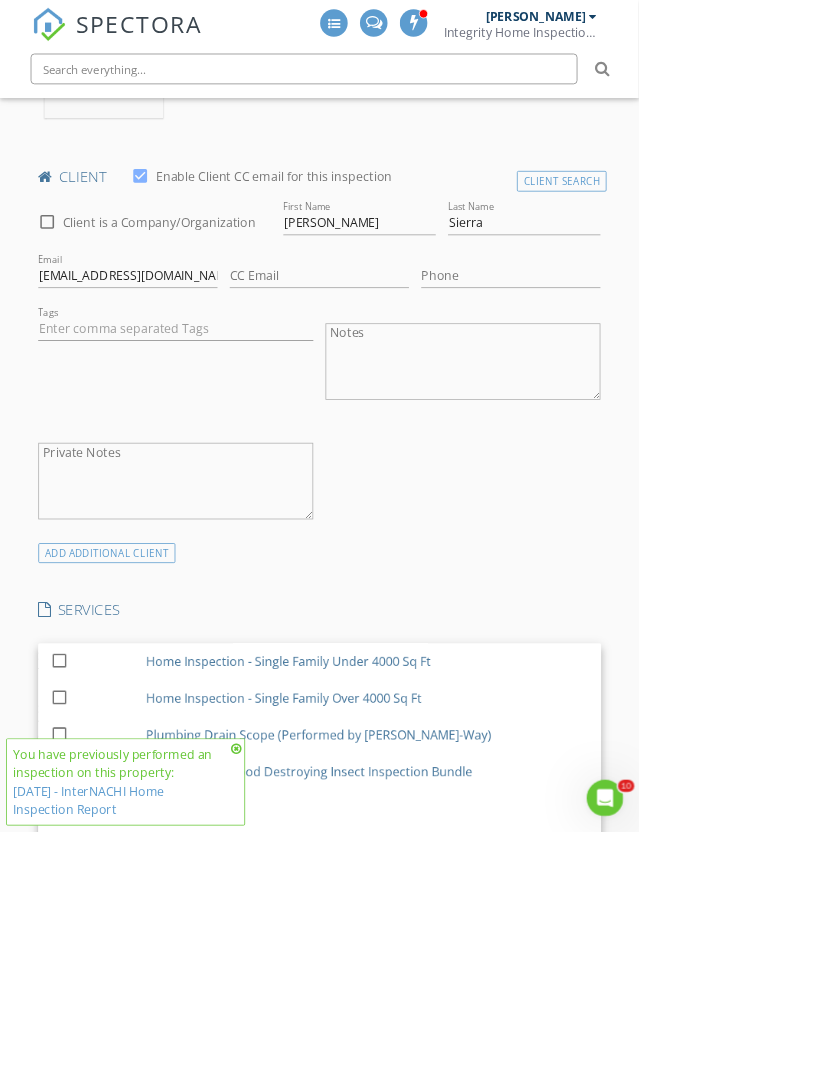 click on "Radon Test Only" at bounding box center [480, 1056] 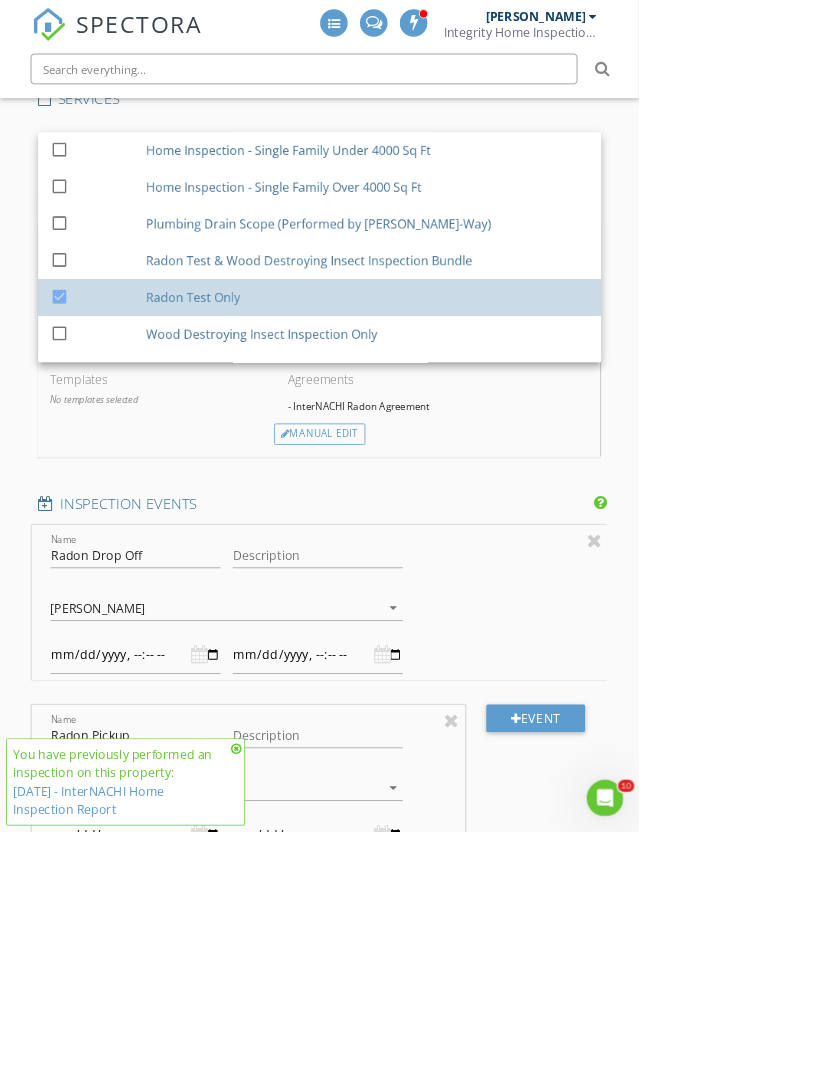 type on "[DATE]T12:35" 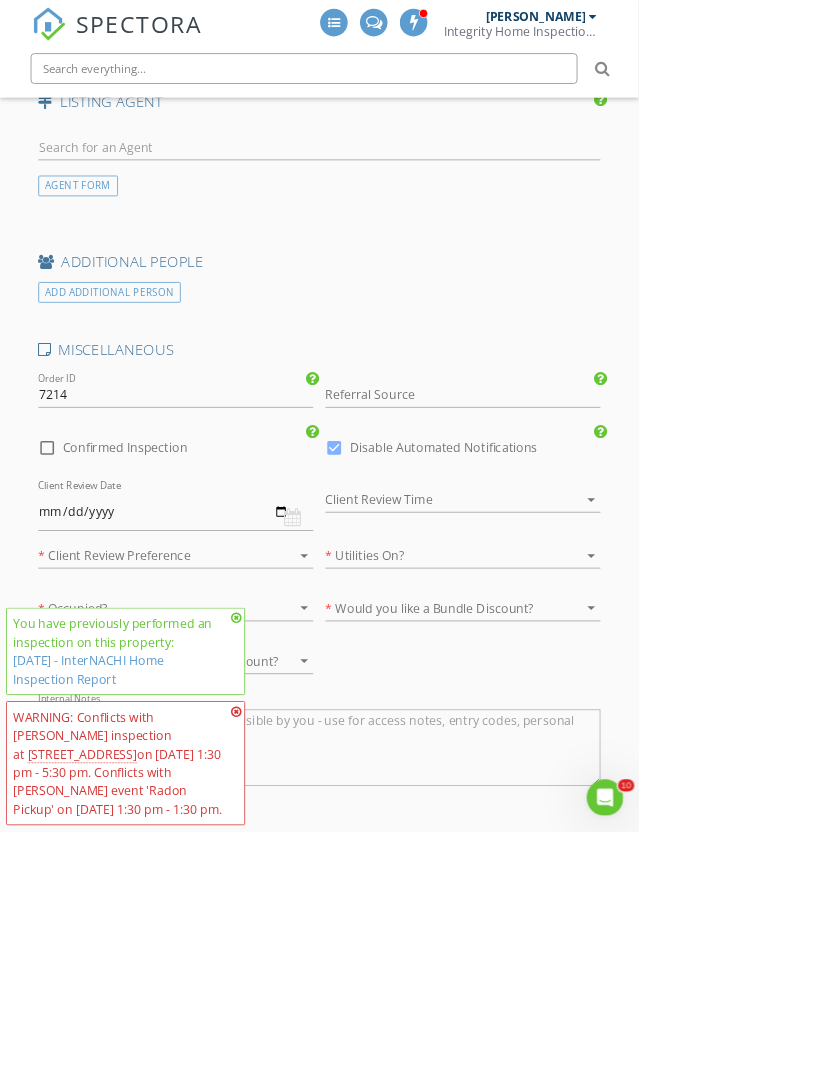 scroll, scrollTop: 3248, scrollLeft: 0, axis: vertical 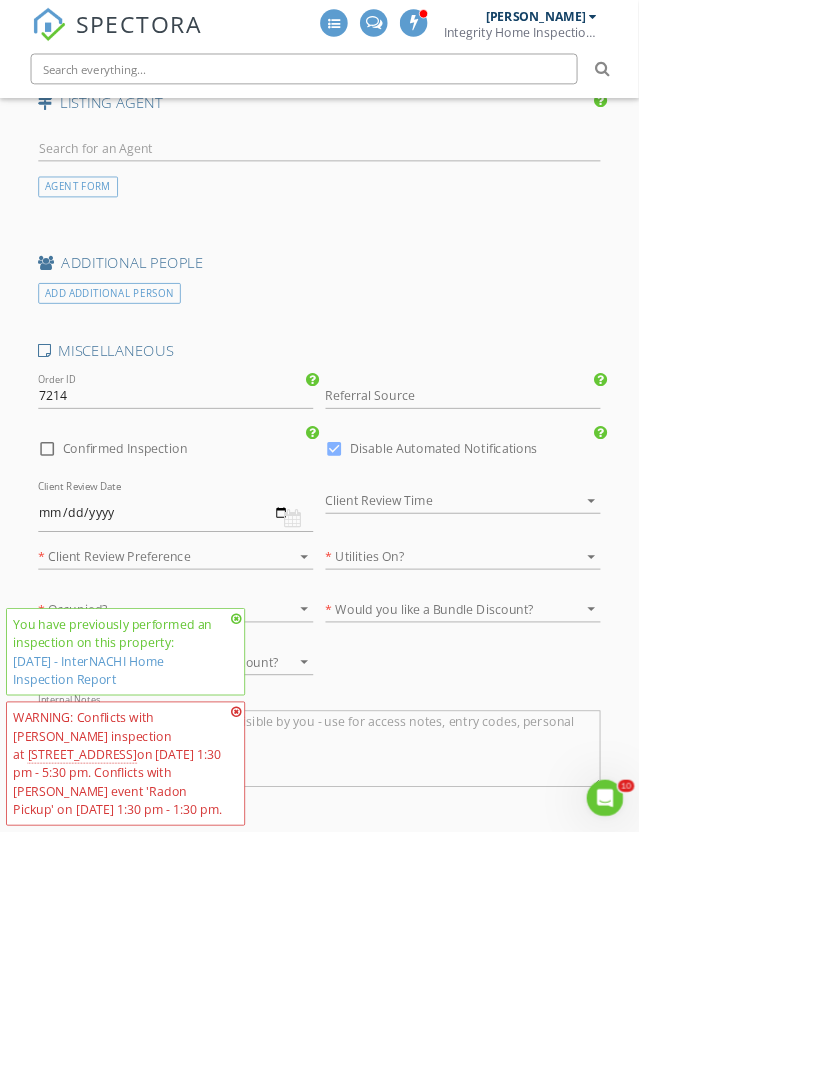 click at bounding box center [576, 726] 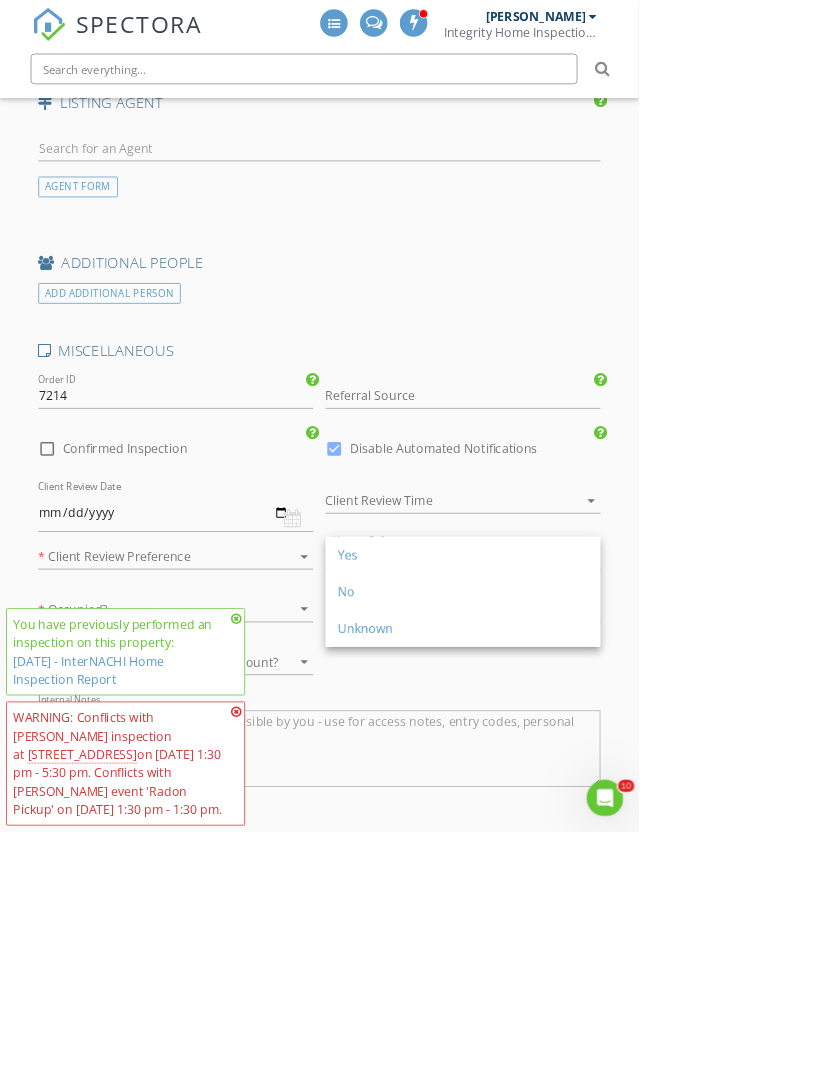 click on "SPECTORA
Brian Leemans
Integrity Home Inspections
Role:
Inspector
Dashboard
New Inspection
Inspections
Calendar
Template Editor
Contacts
Automations
Team
Metrics
Payments
Data Exports
Billing
Conversations
Tasks
Reporting
Advanced
Equipment
Settings
What's New
Sign Out
Dashboard
Inspections
Unconfirmed
Calendar
Contacts
Metrics
Automations
Templates
Settings
Support Center
Basement Slab Crawlspace Yes - I'm active or former military  Yes - I'm a First Responder  Yes - I'm a Nurse  Yes - I'm a School Teacher  Yes - I'm a First-Time Homebuyer  No - I do not qualify   No Thanks Yes  No  Unknown Yes" at bounding box center [417, -857] 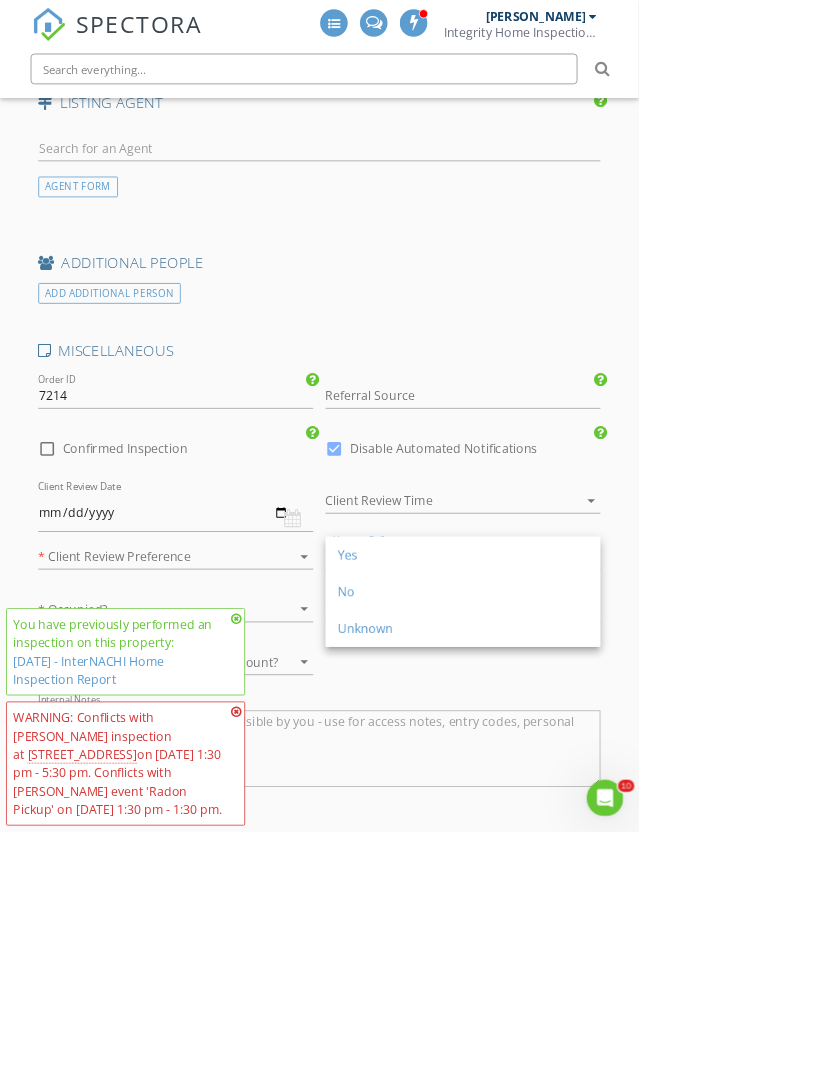 click on "Yes" at bounding box center [604, 724] 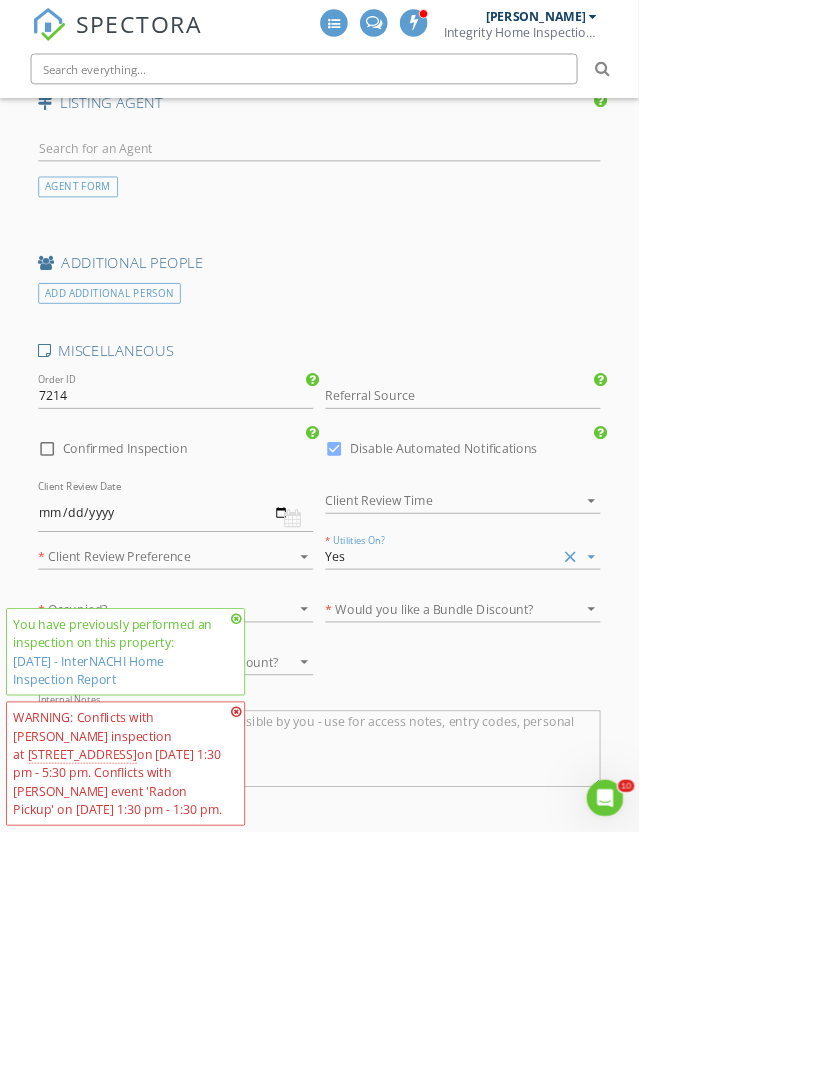 click at bounding box center (576, 653) 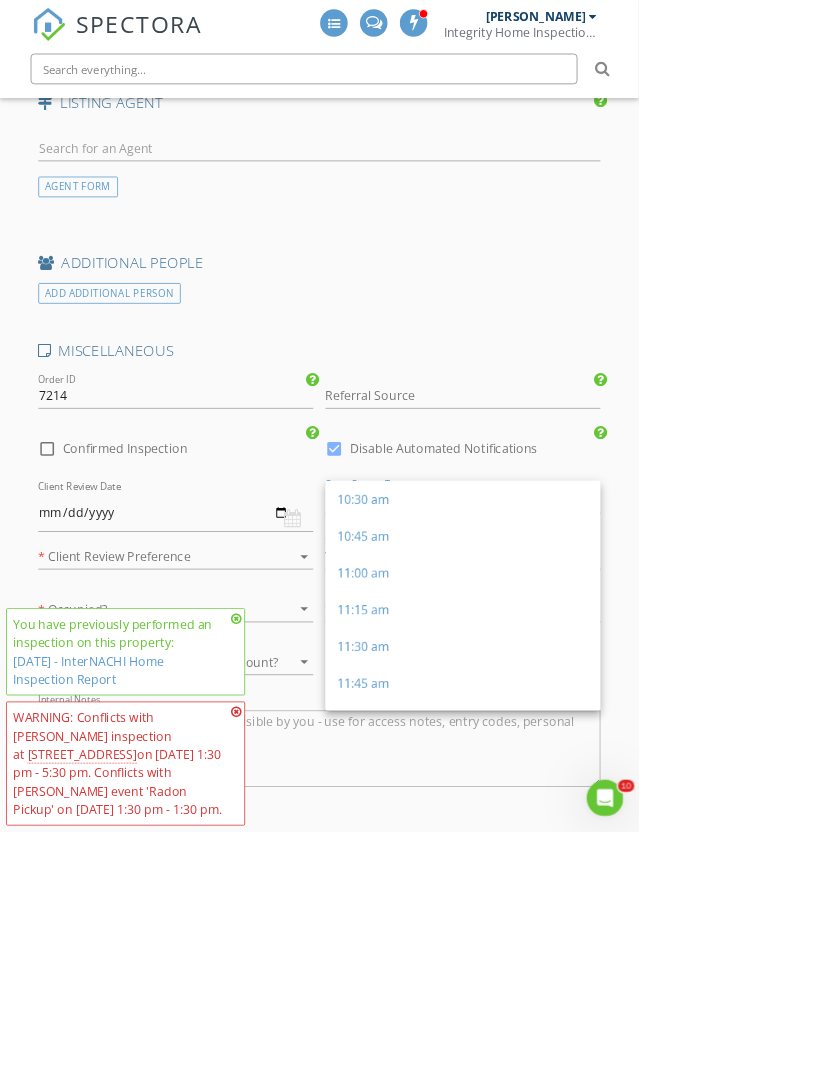 click at bounding box center [308, 929] 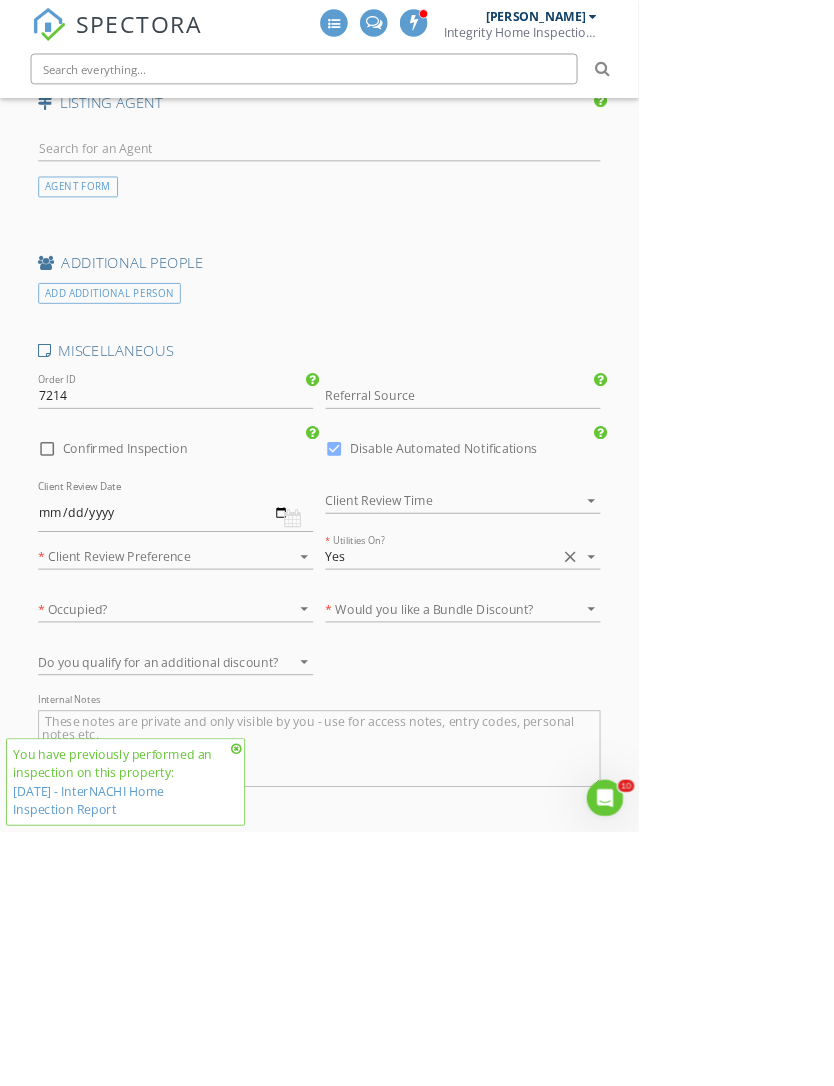 click on "INSPECTOR(S)
check_box_outline_blank   Josh Redenbaugh     check_box_outline_blank   Grant Ita     check_box   Brian Leemans   PRIMARY   Brian Leemans arrow_drop_down   check_box_outline_blank Brian Leemans specifically requested
Date/Time
Location
Address Search       Address 3431 Holderness Rd   Unit   City Coralville   State IA   Zip 52241   County Johnson     Square Feet   Year Built   Foundation arrow_drop_down     Brian Leemans     8.7 miles     (19 minutes)
client
check_box Enable Client CC email for this inspection   Client Search     check_box_outline_blank Client is a Company/Organization     First Name Noah   Last Name Sierra   Email ns_sierra@yahoo.com   CC Email   Phone         Tags         Notes   Private Notes
ADD ADDITIONAL client
SERVICES
check_box_outline_blank" at bounding box center [417, -771] 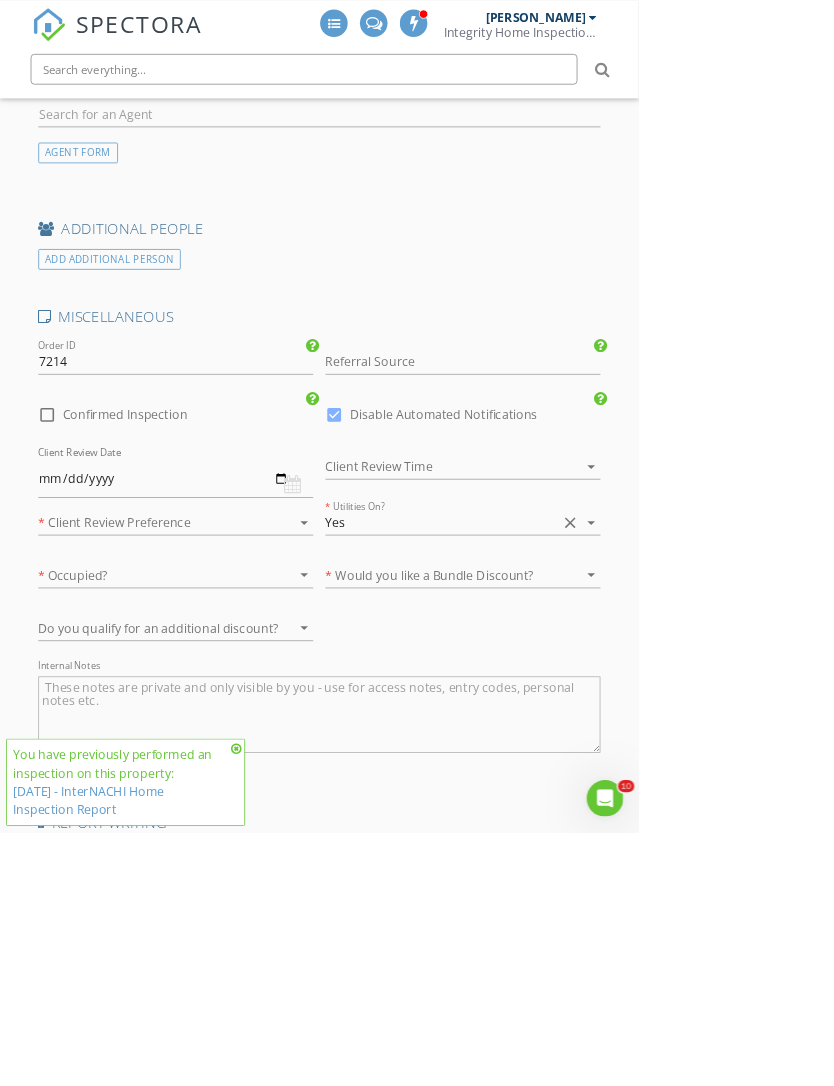 scroll, scrollTop: 3291, scrollLeft: 0, axis: vertical 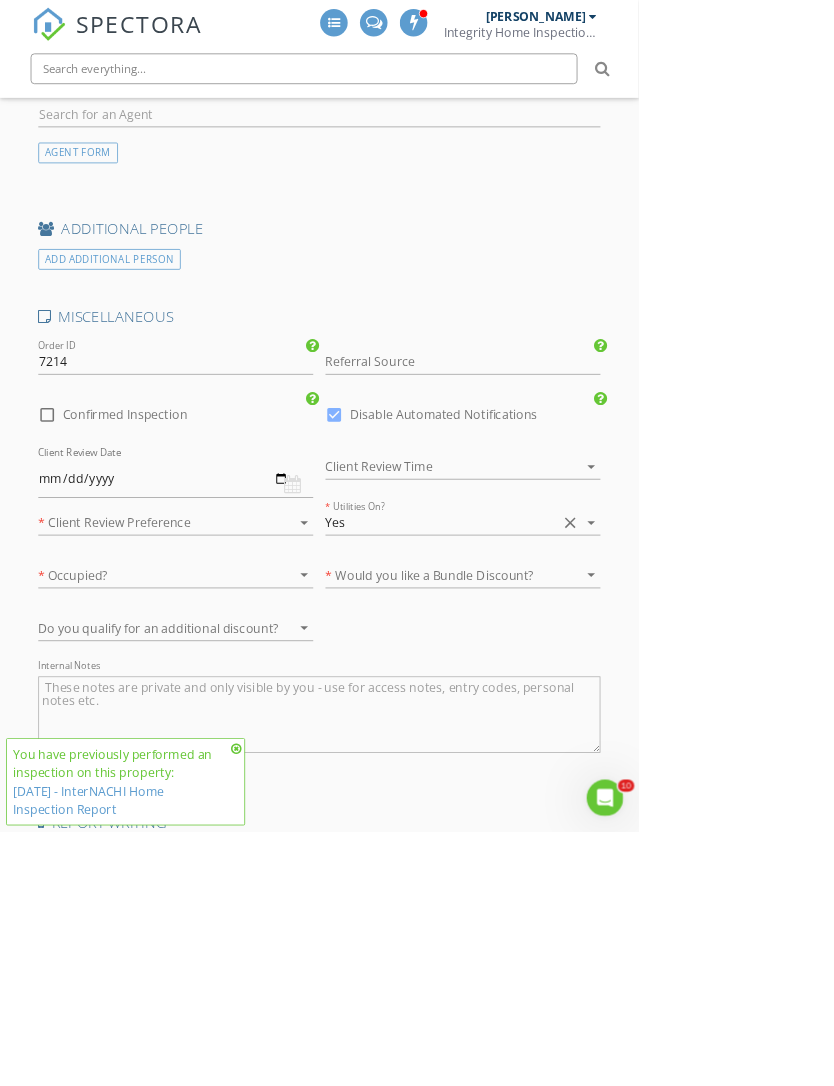 click at bounding box center [201, 752] 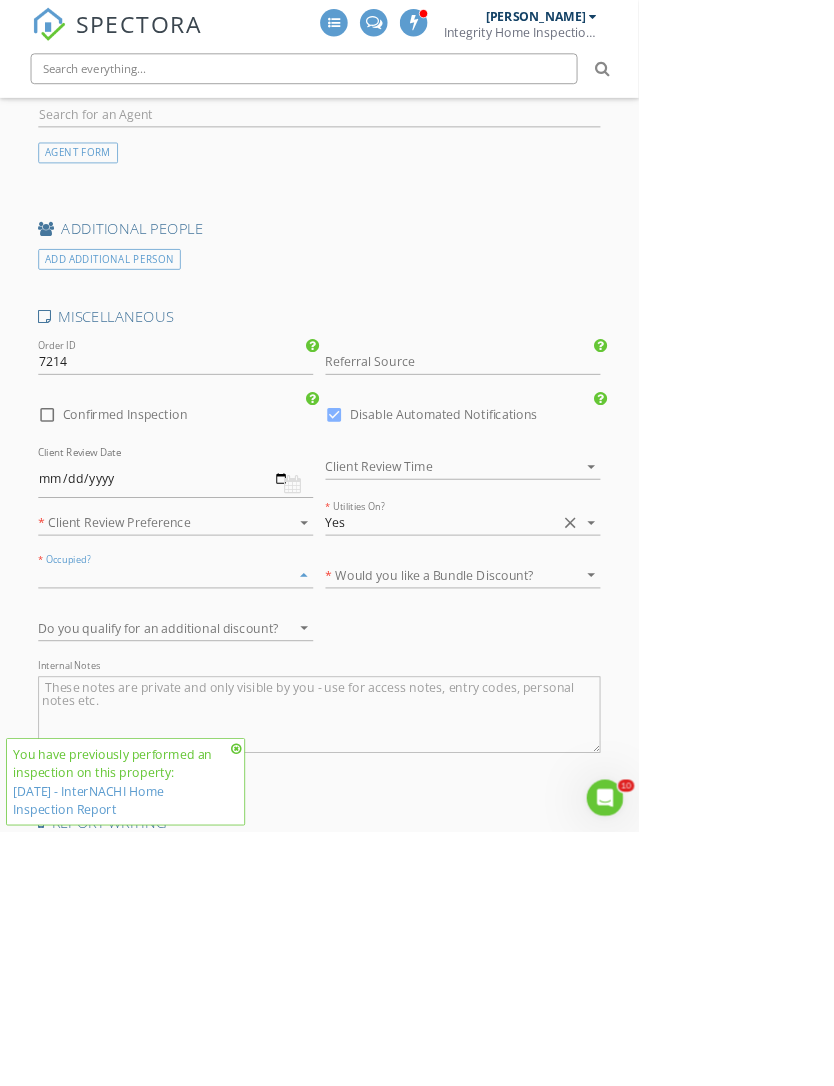 scroll, scrollTop: 3291, scrollLeft: 0, axis: vertical 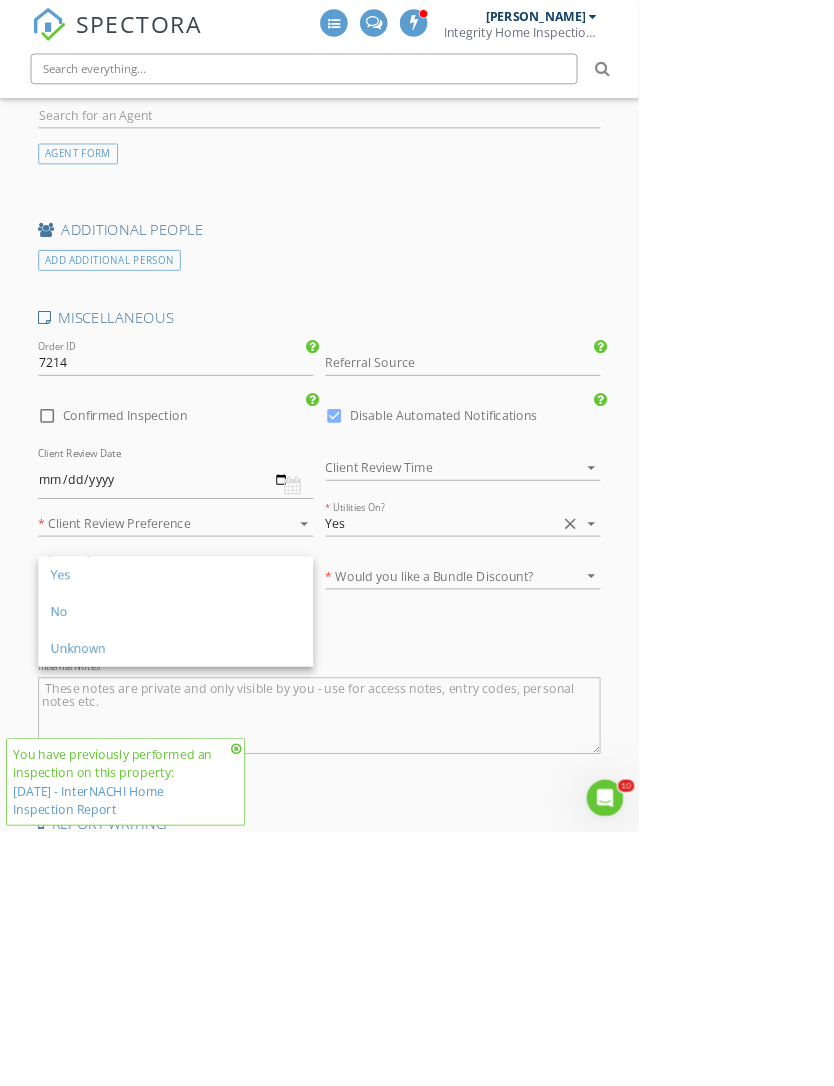 click at bounding box center (576, 752) 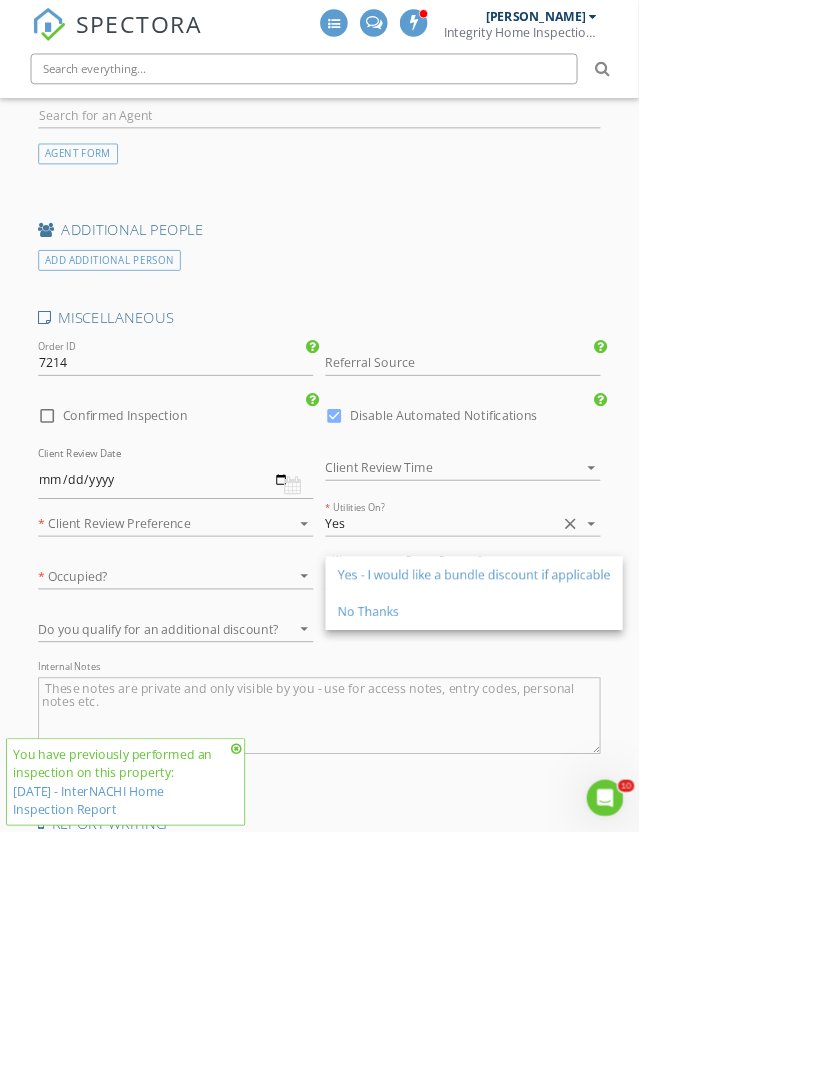 click on "Yes - I would like a bundle discount if applicable" at bounding box center [619, 750] 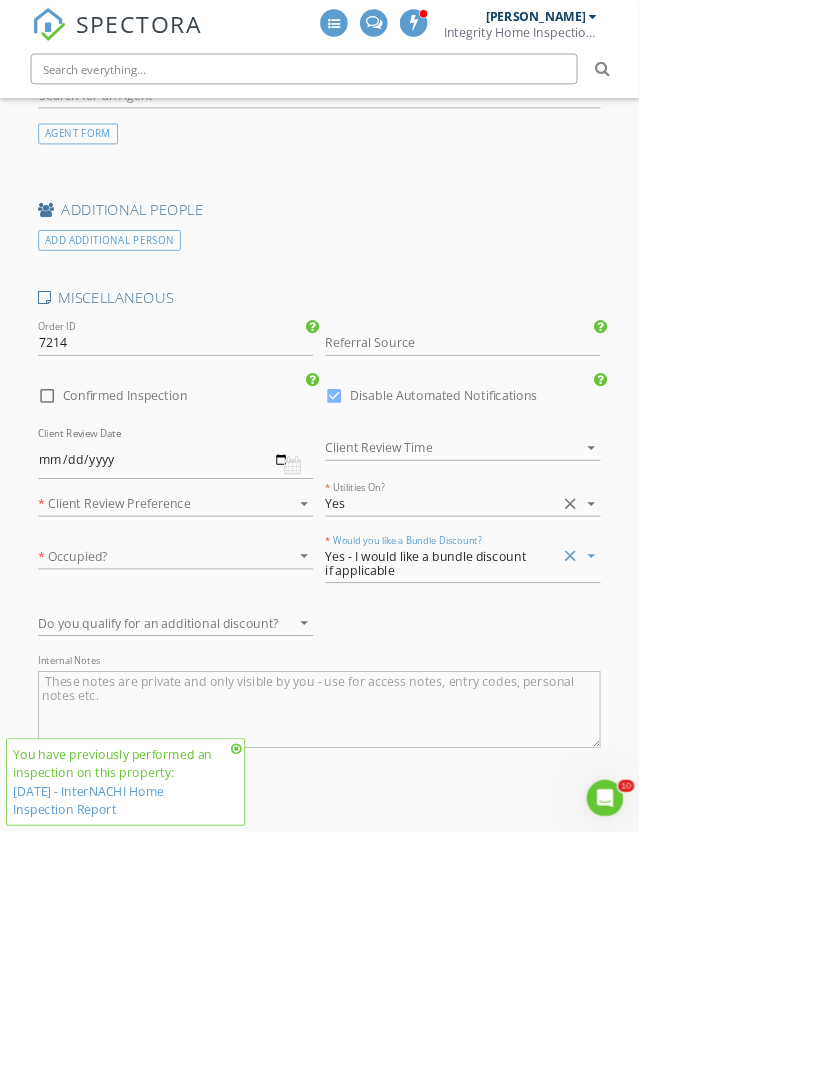 scroll, scrollTop: 3266, scrollLeft: 0, axis: vertical 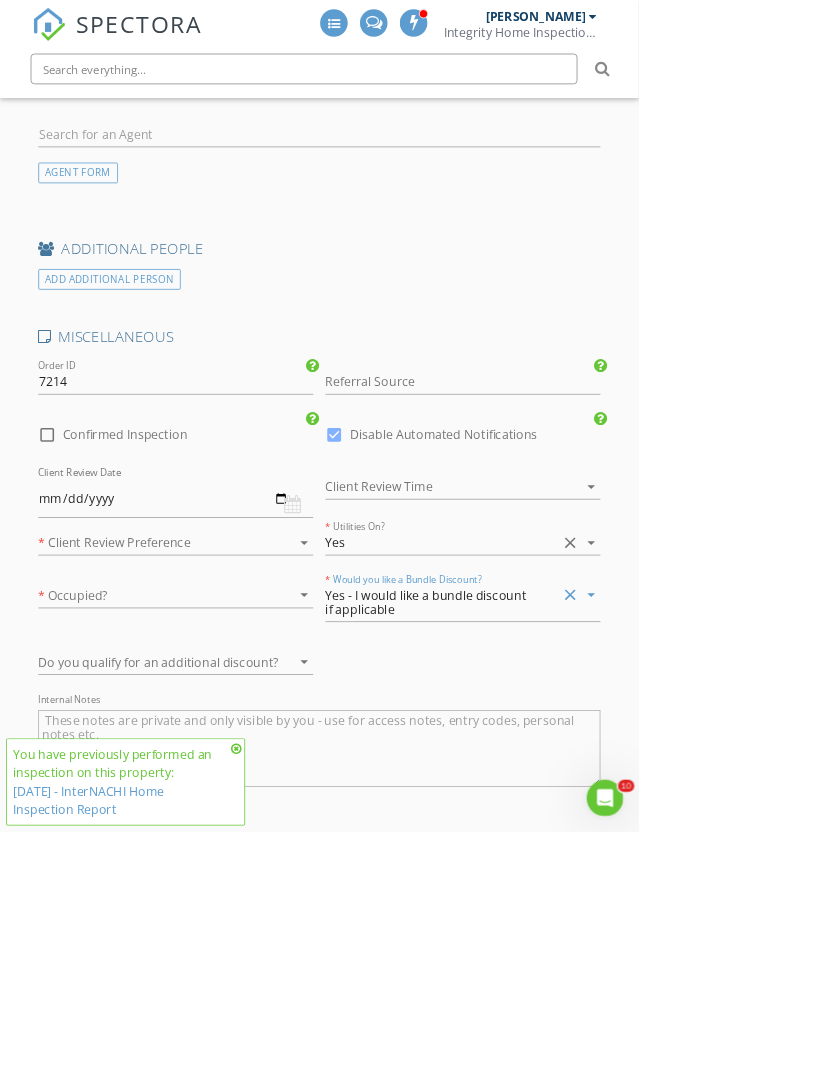 click at bounding box center [417, 977] 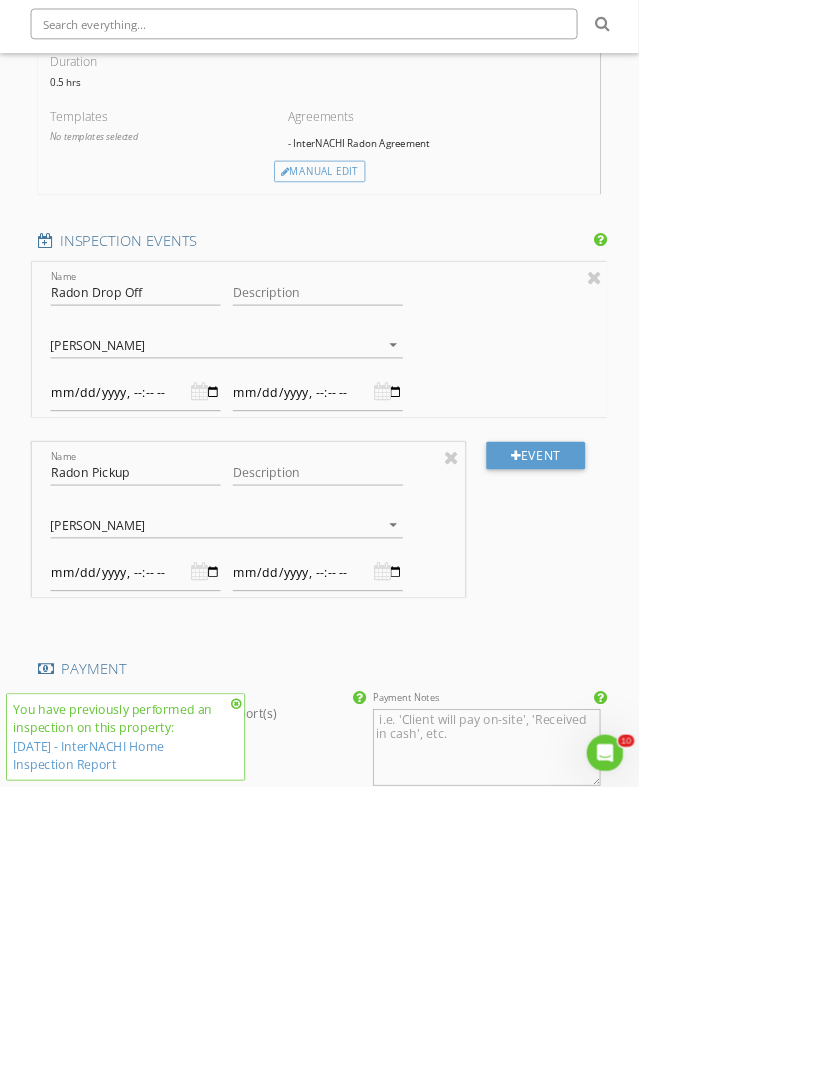 scroll, scrollTop: 1946, scrollLeft: 0, axis: vertical 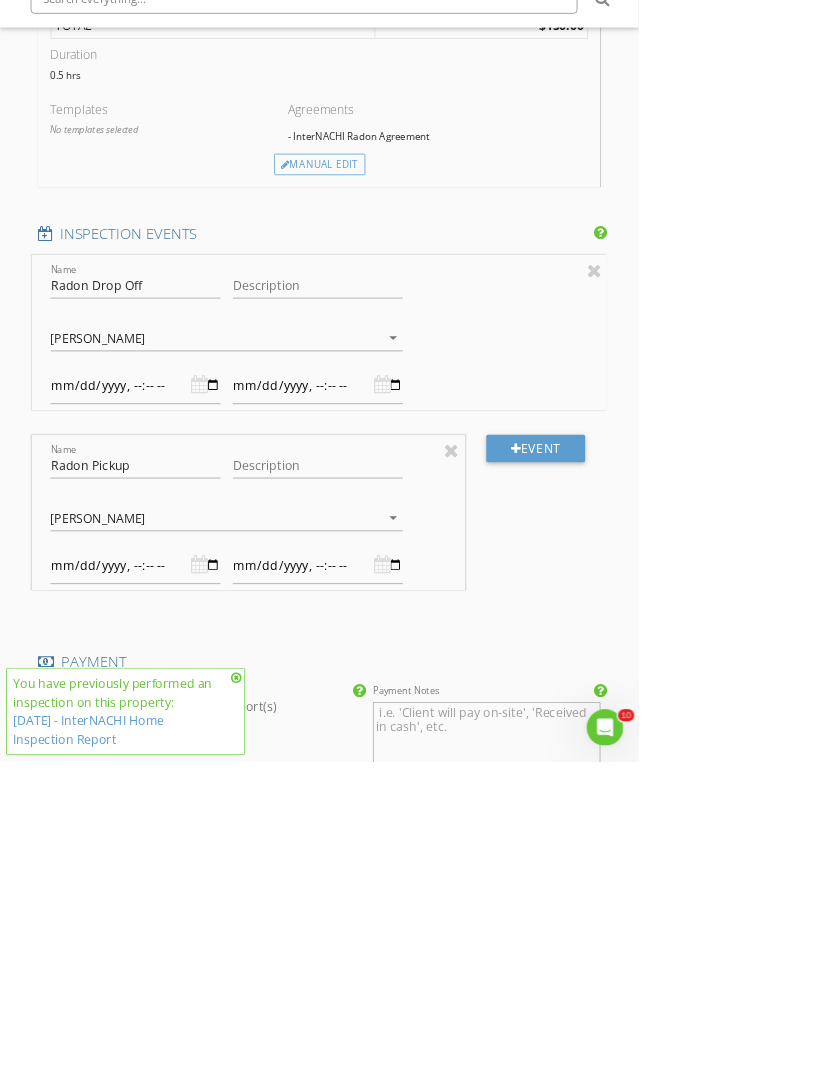 type on "Did an inspection previously for client, wanted to now do a radon test." 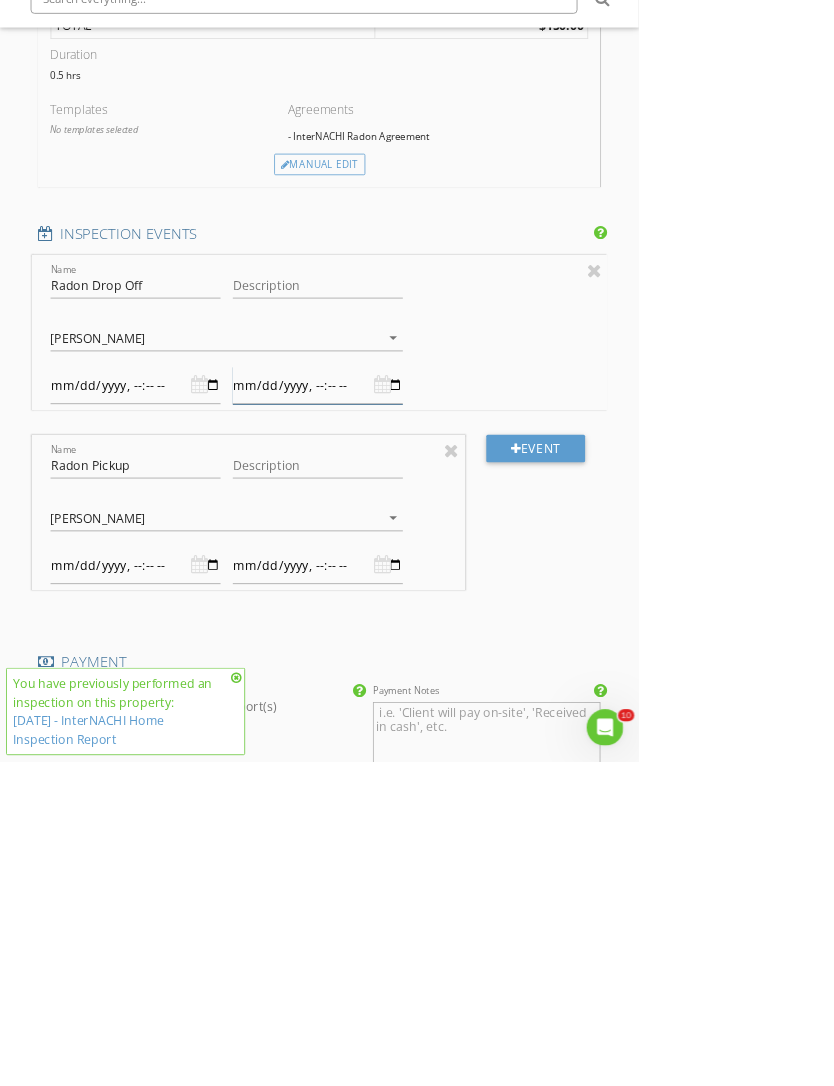 click at bounding box center [415, 595] 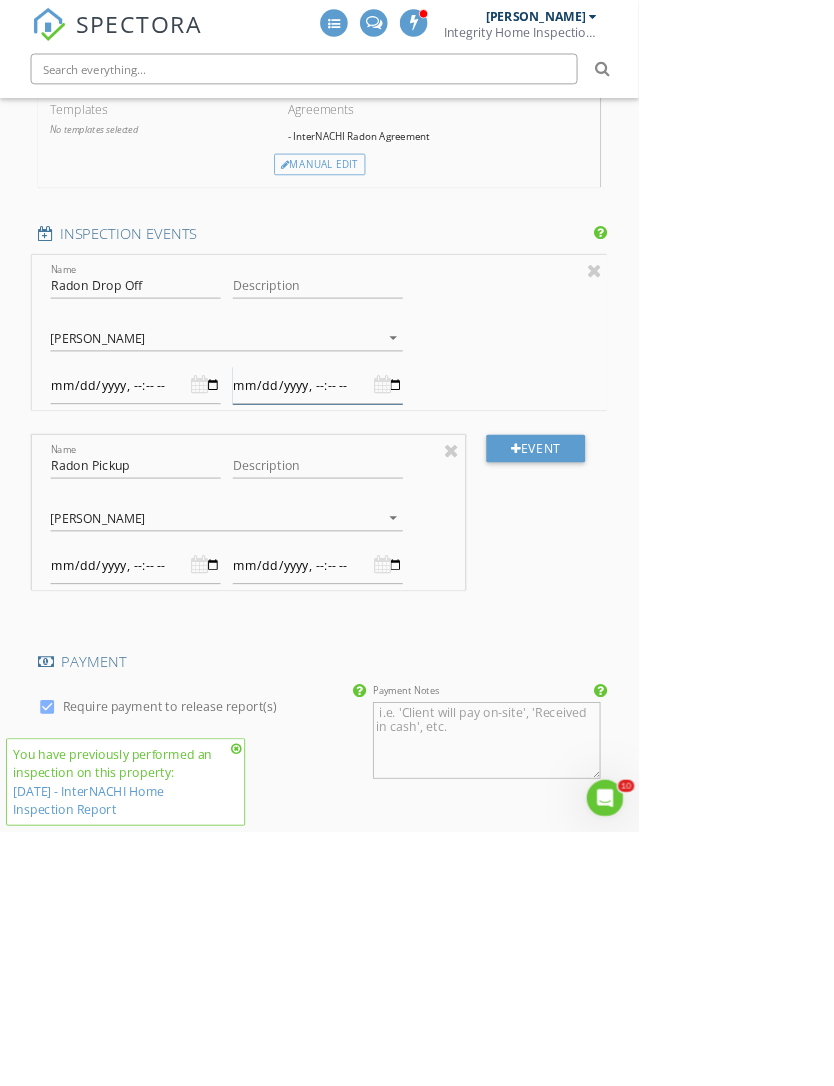 type on "2025-07-18T13:32" 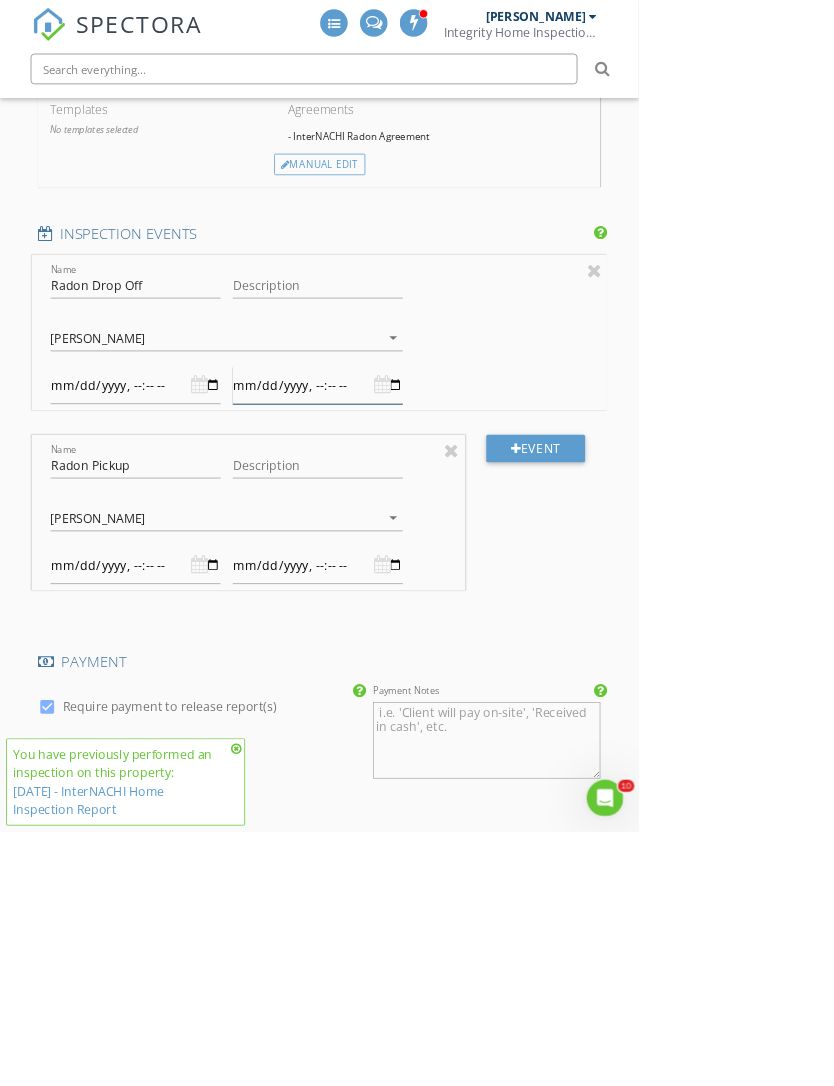 type on "[DATE]T13:25" 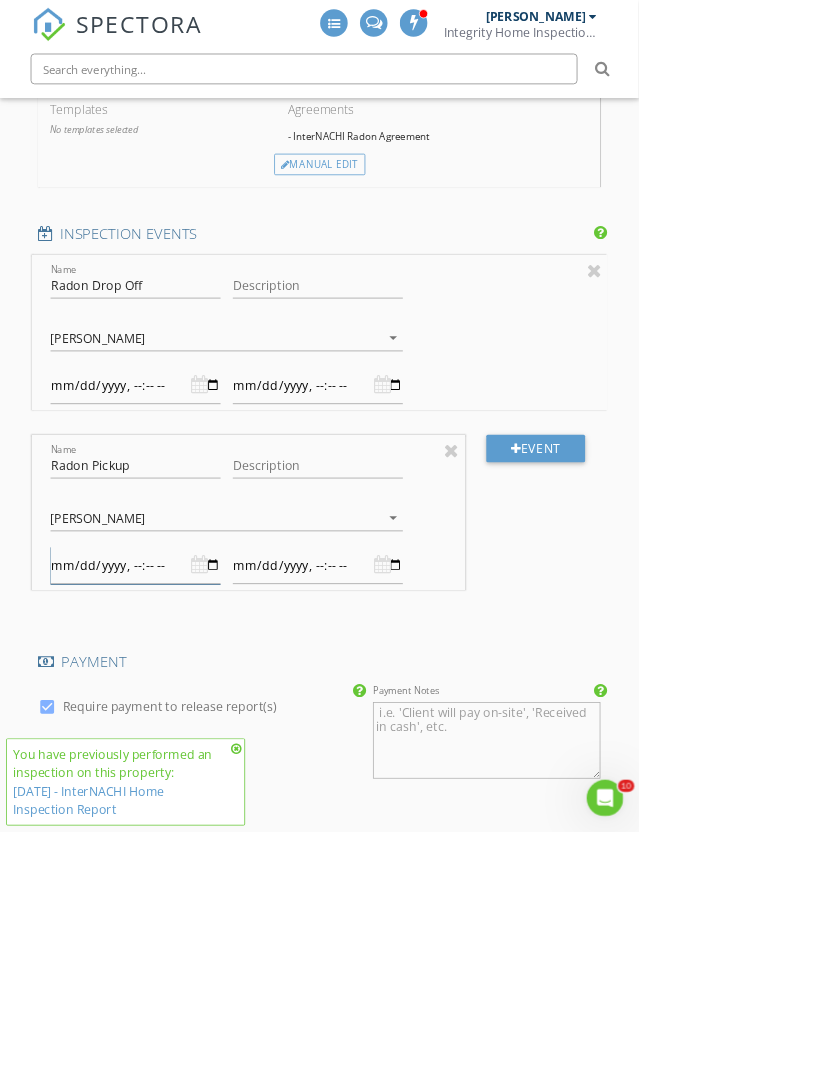click at bounding box center [177, 738] 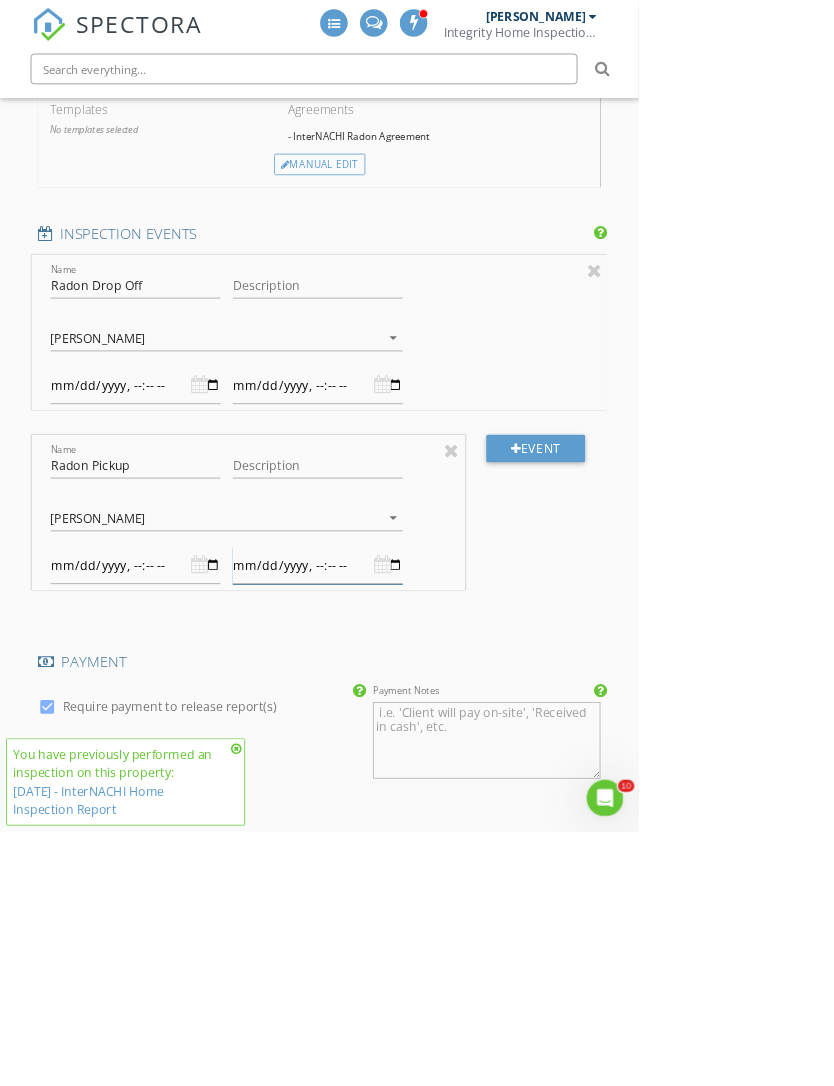 click at bounding box center (415, 738) 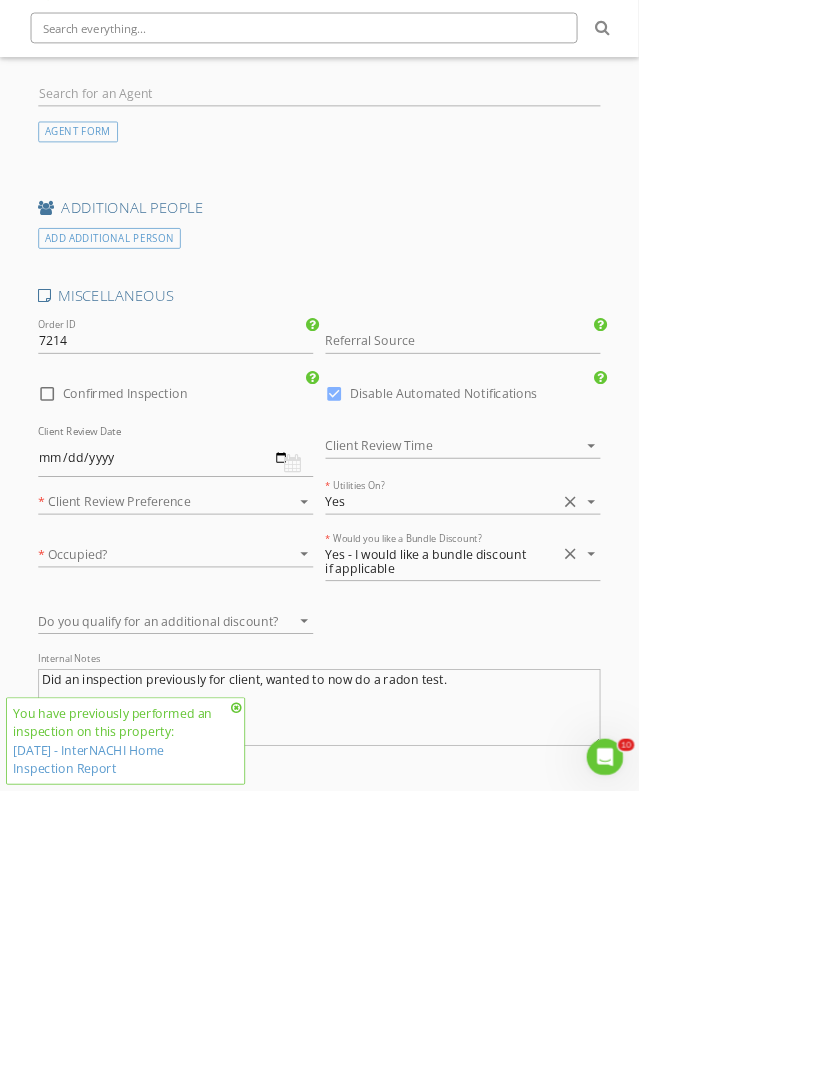 scroll, scrollTop: 3370, scrollLeft: 0, axis: vertical 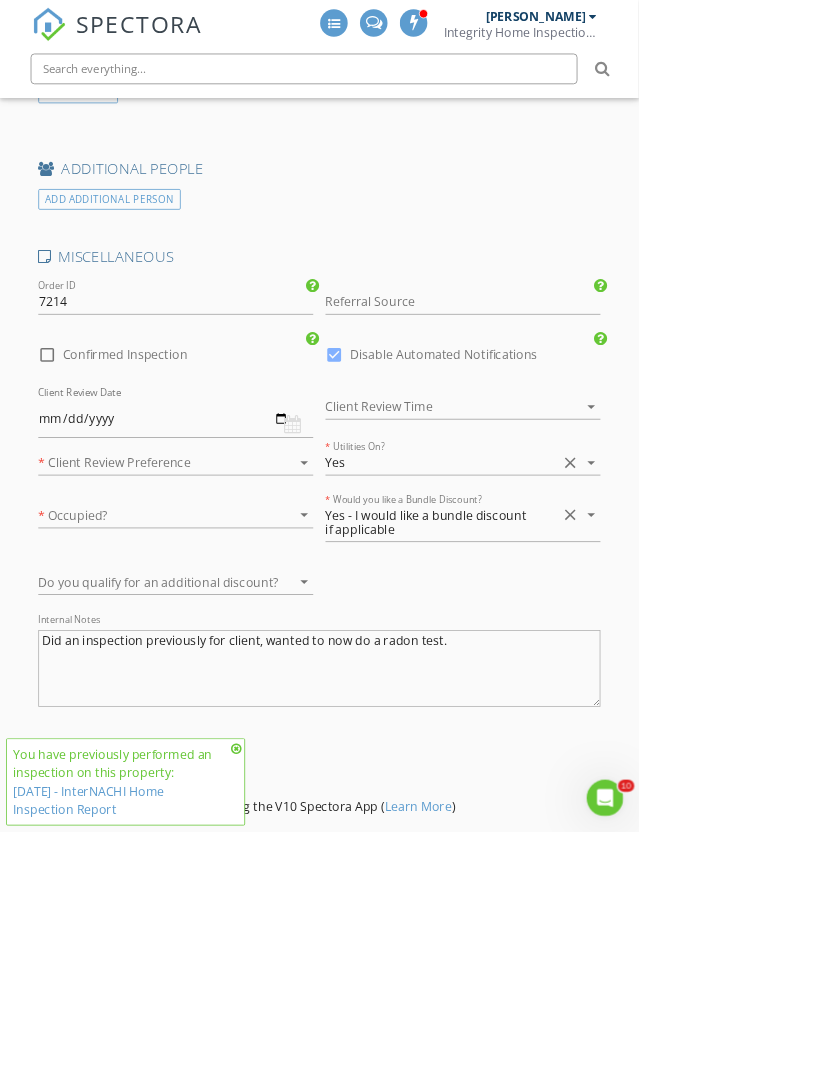 click at bounding box center [201, 604] 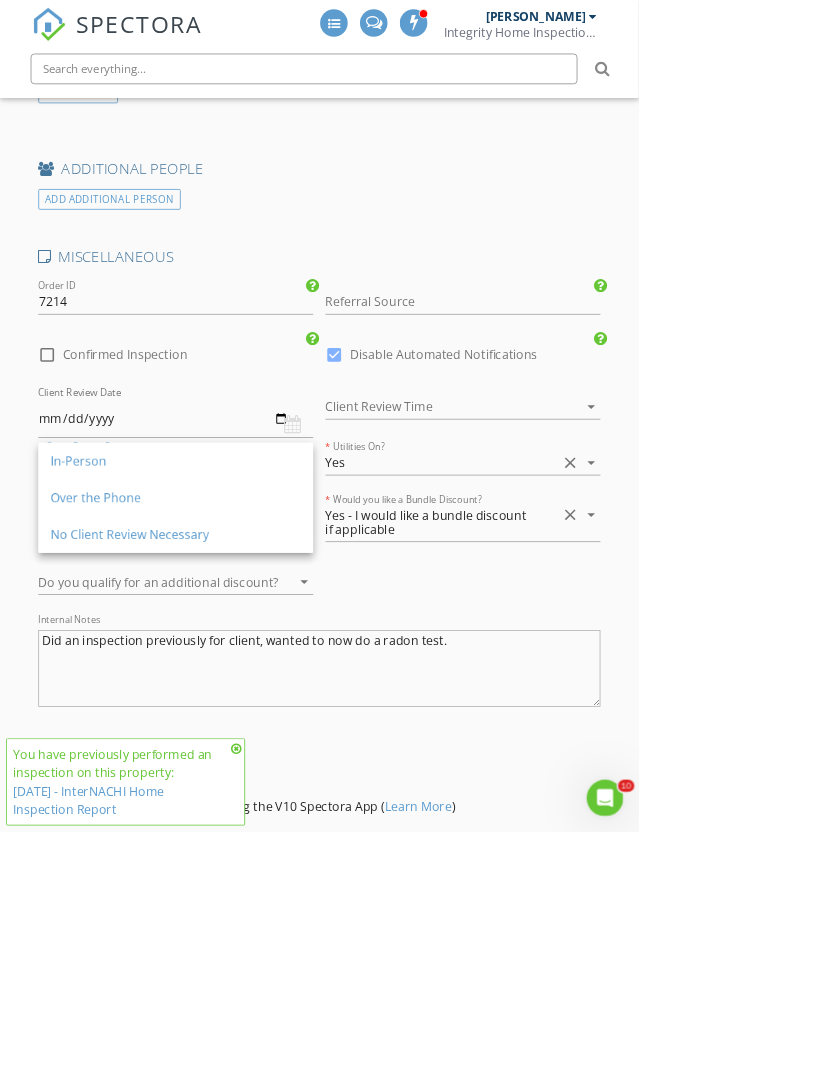click on "No Client Review Necessary" at bounding box center [229, 698] 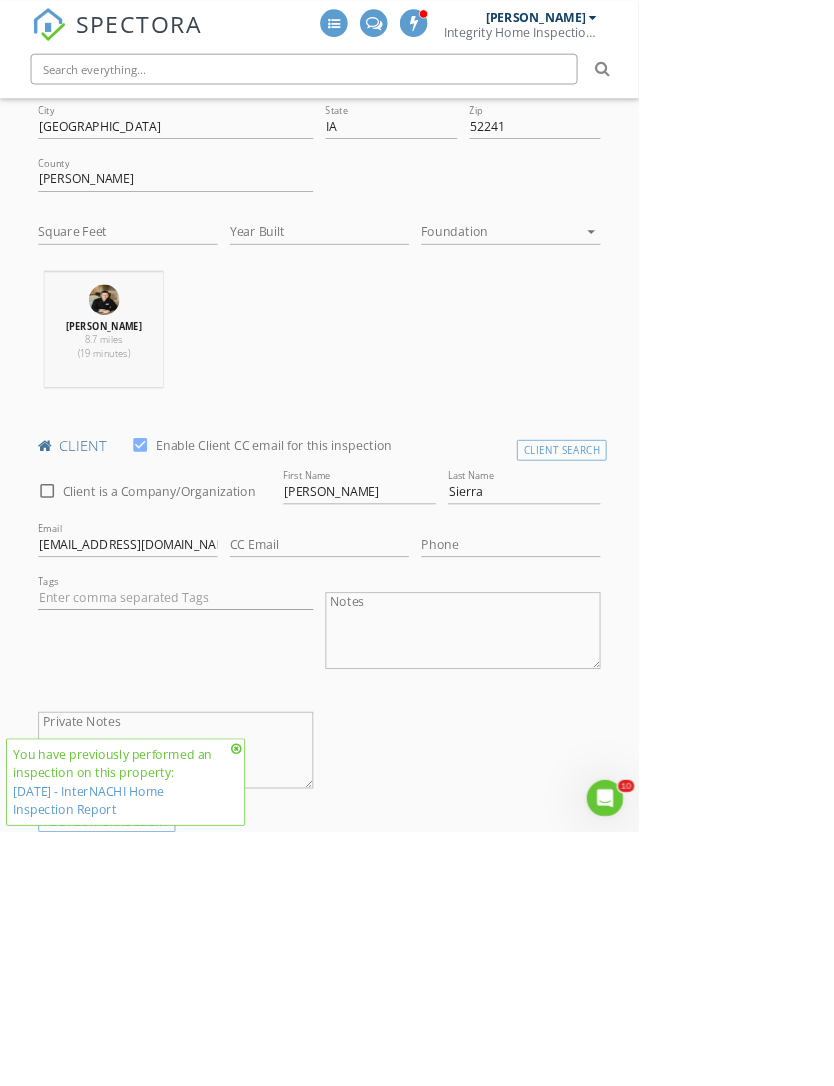 scroll, scrollTop: 549, scrollLeft: 0, axis: vertical 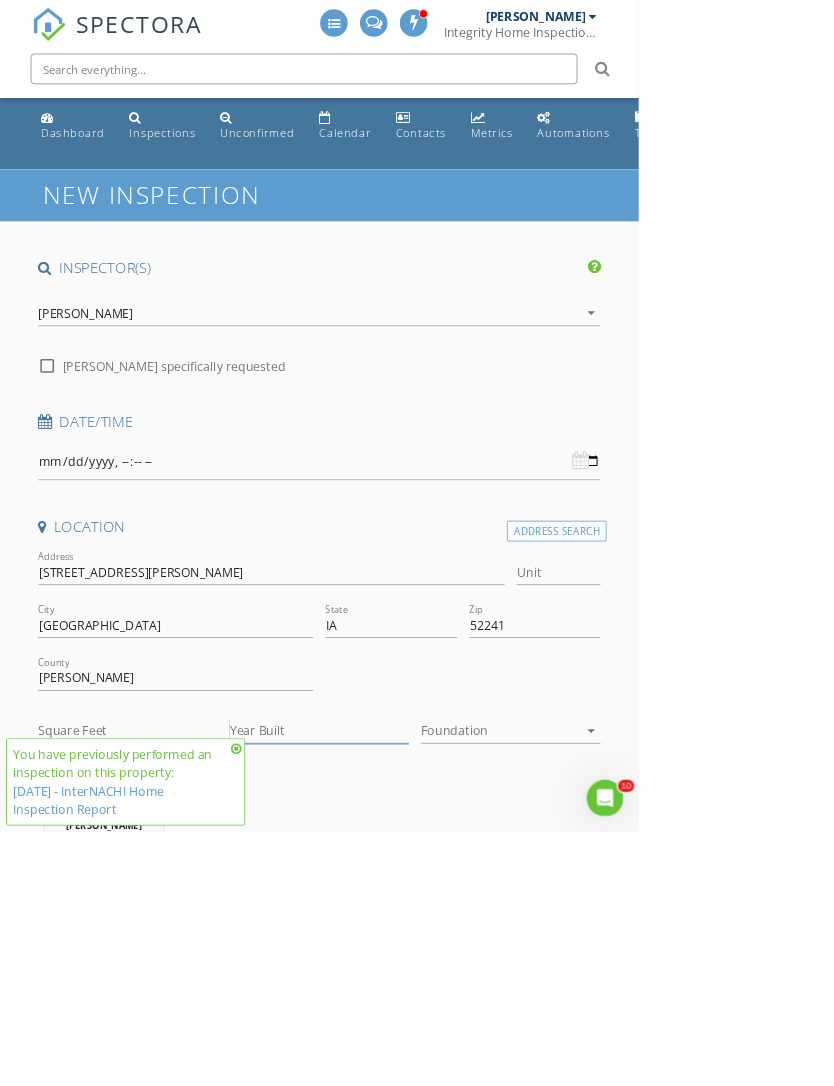 click on "Year Built" at bounding box center [417, 954] 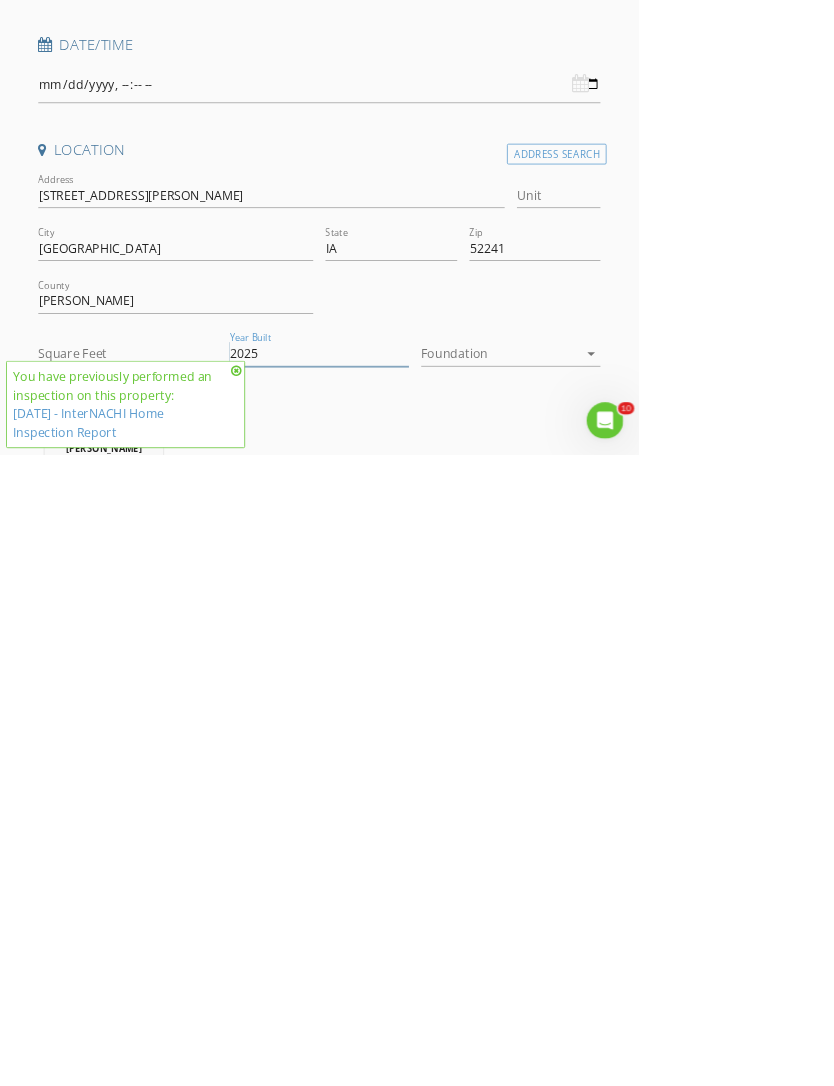 type on "2025" 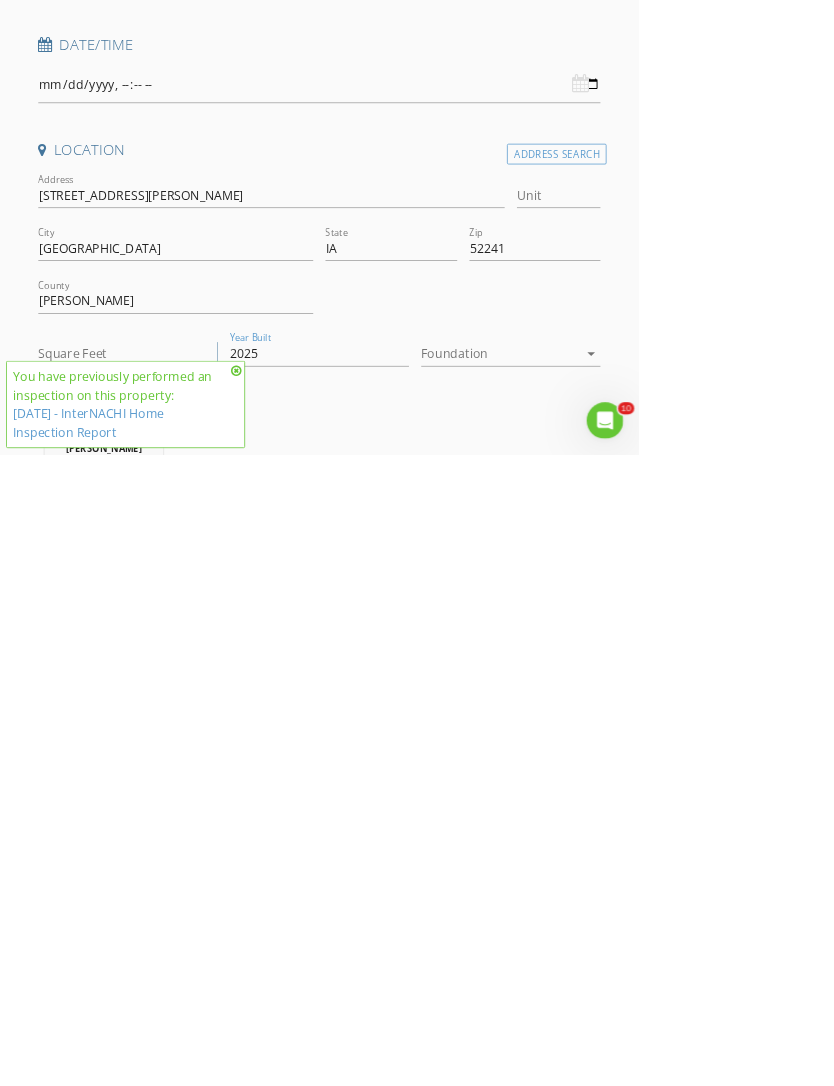 click on "Square Feet" at bounding box center (167, 954) 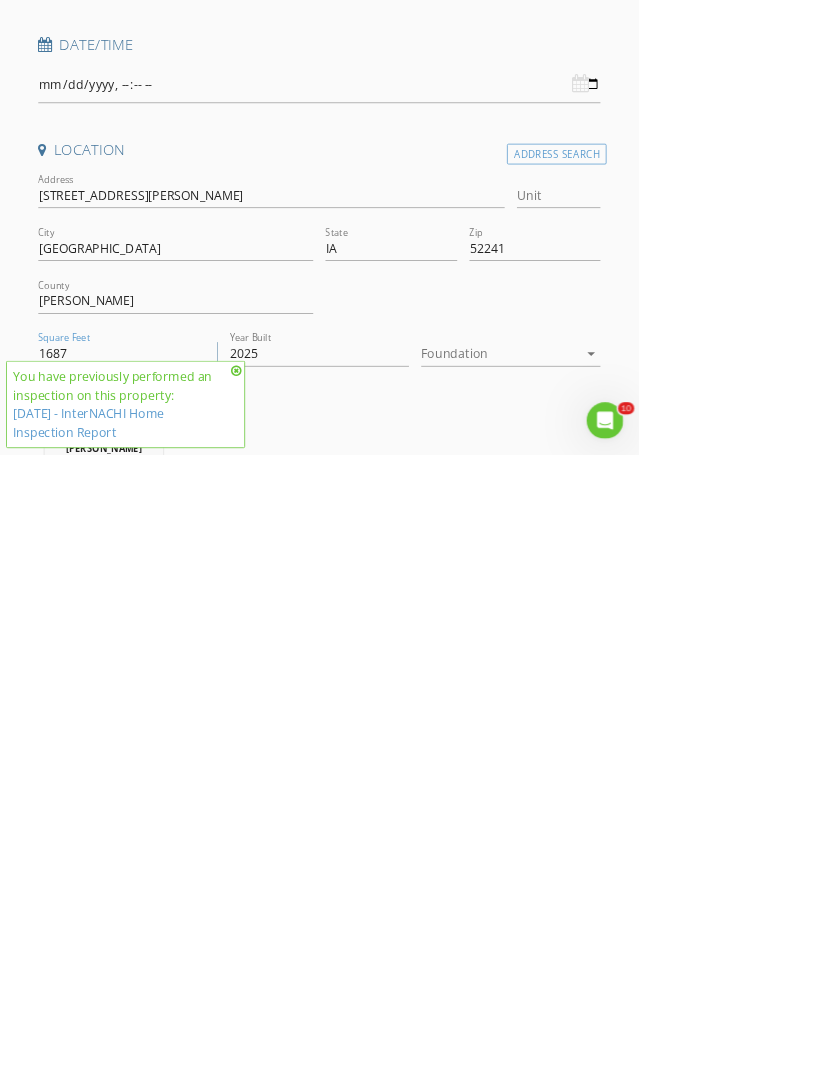type on "1687" 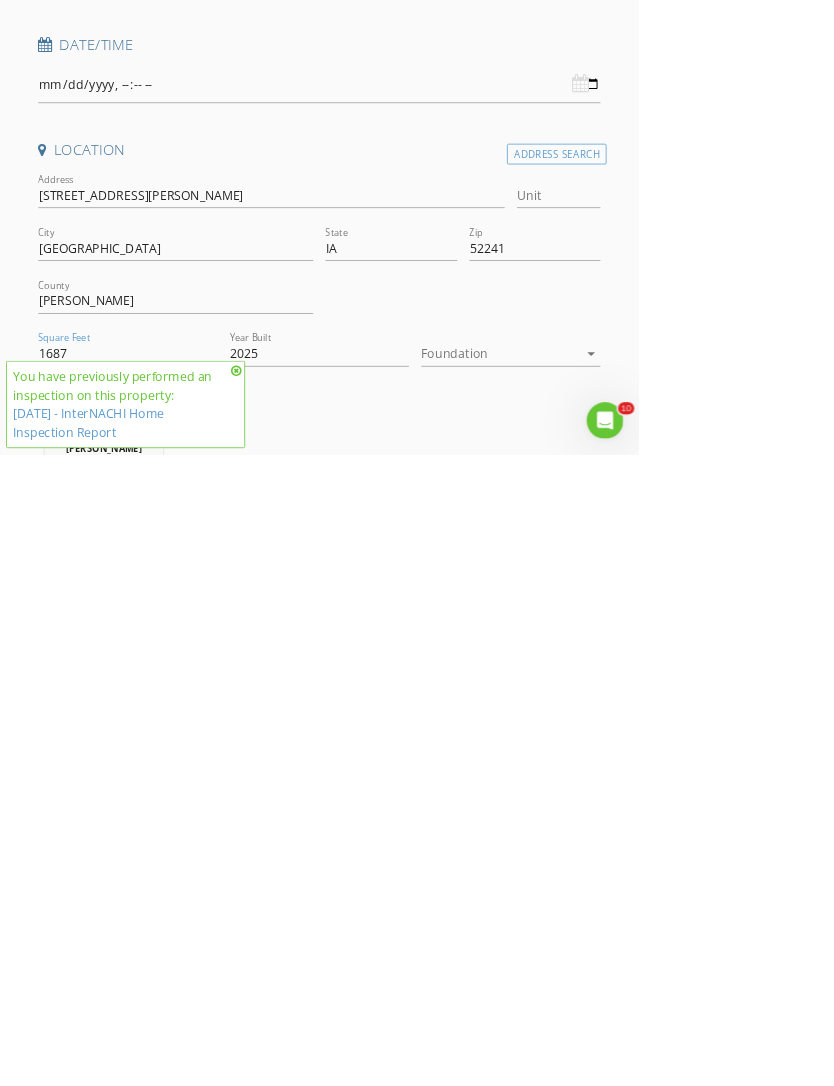click on "Brian Leemans     8.7 miles     (19 minutes)" at bounding box center (417, 1090) 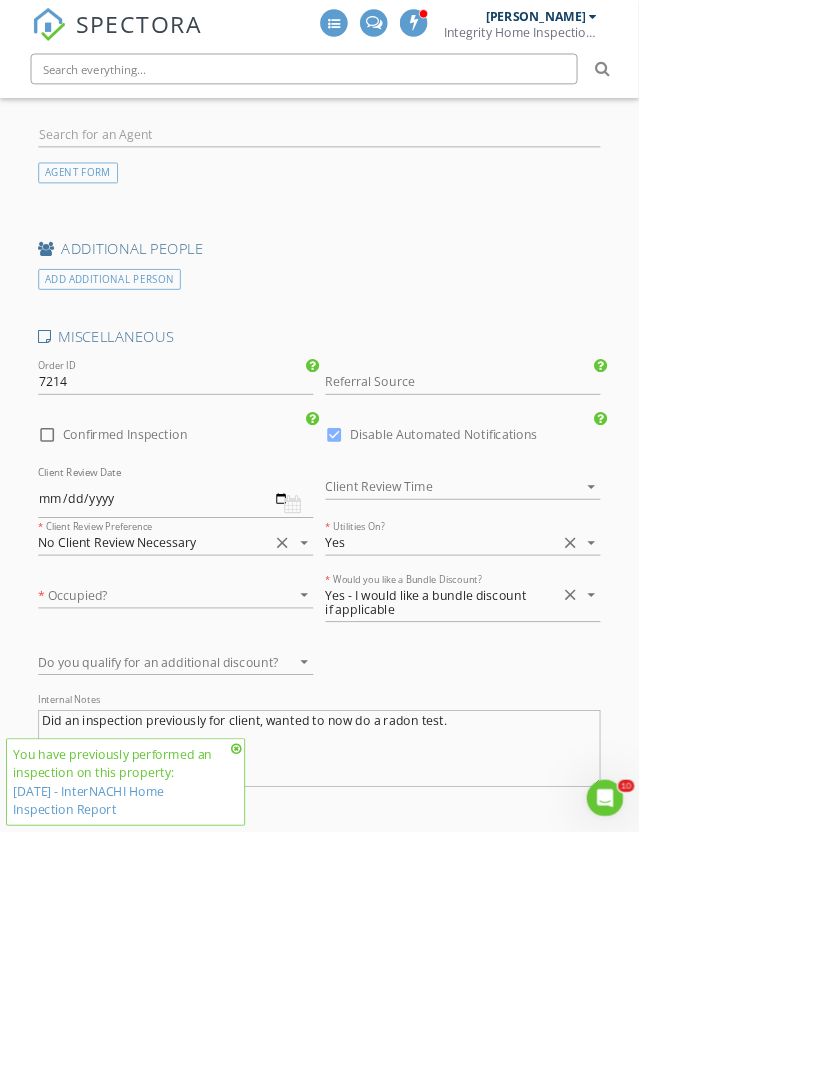 scroll, scrollTop: 3370, scrollLeft: 0, axis: vertical 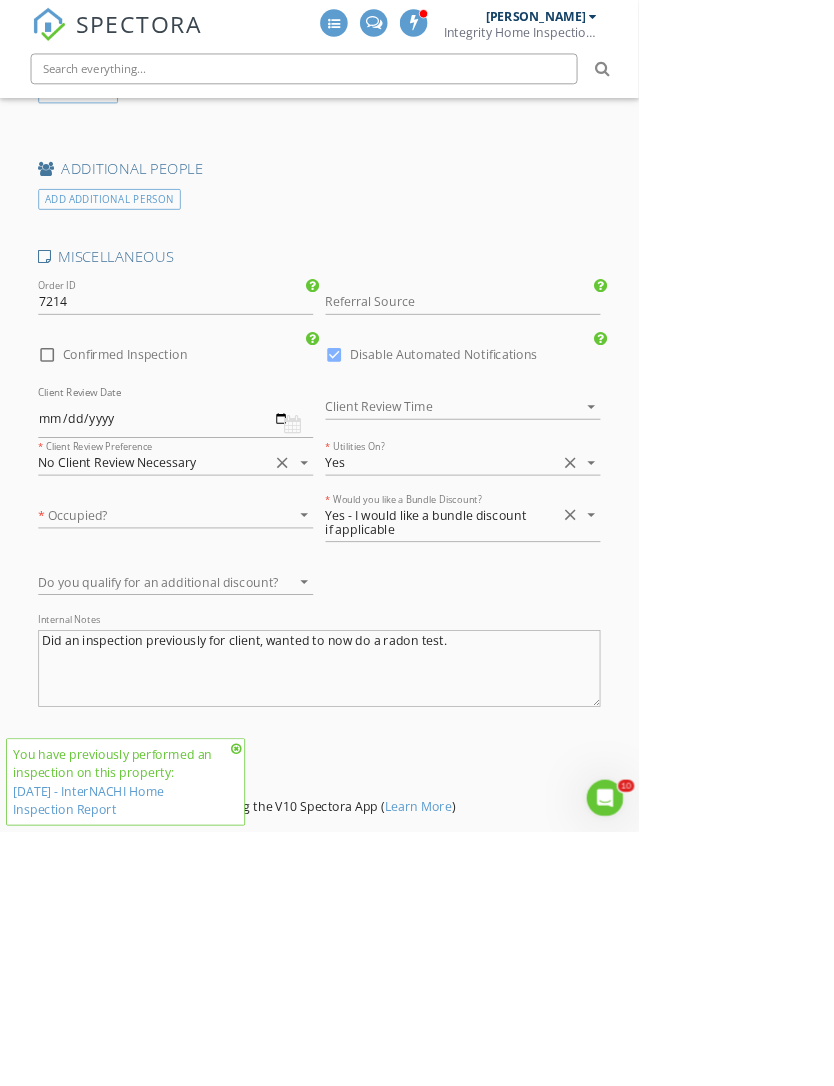 click on "Save Inspection" at bounding box center (417, 1340) 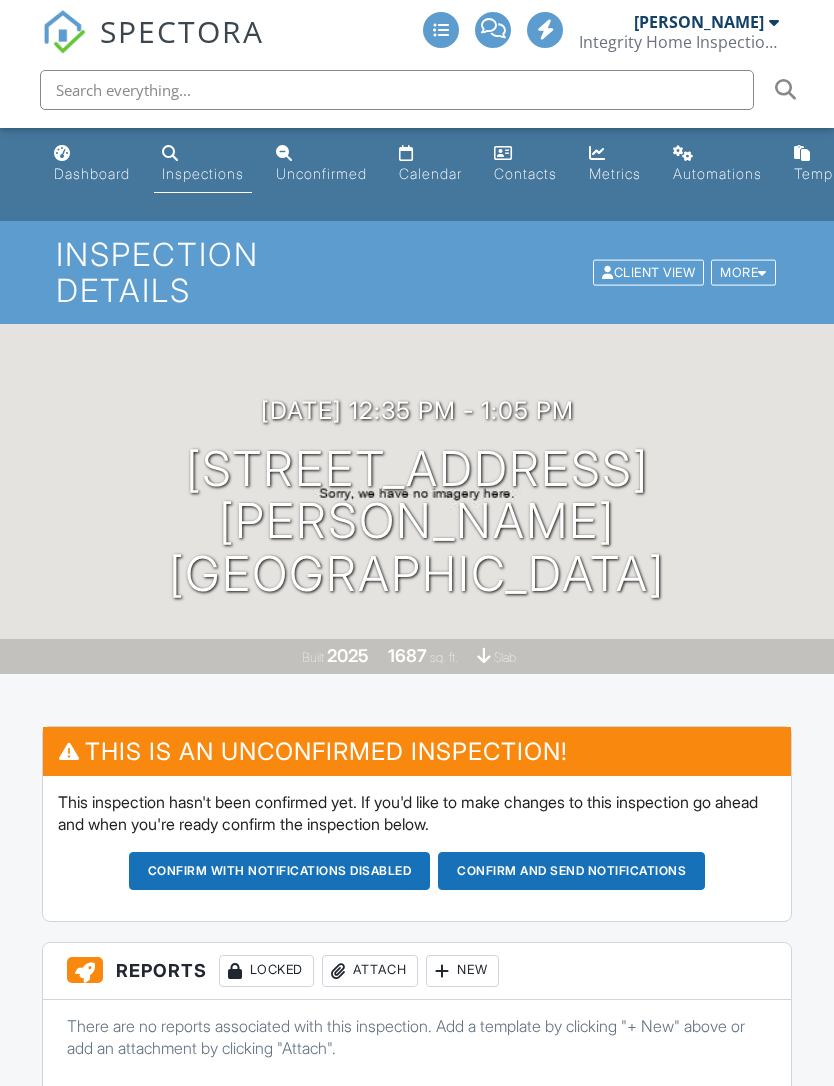 scroll, scrollTop: 0, scrollLeft: 0, axis: both 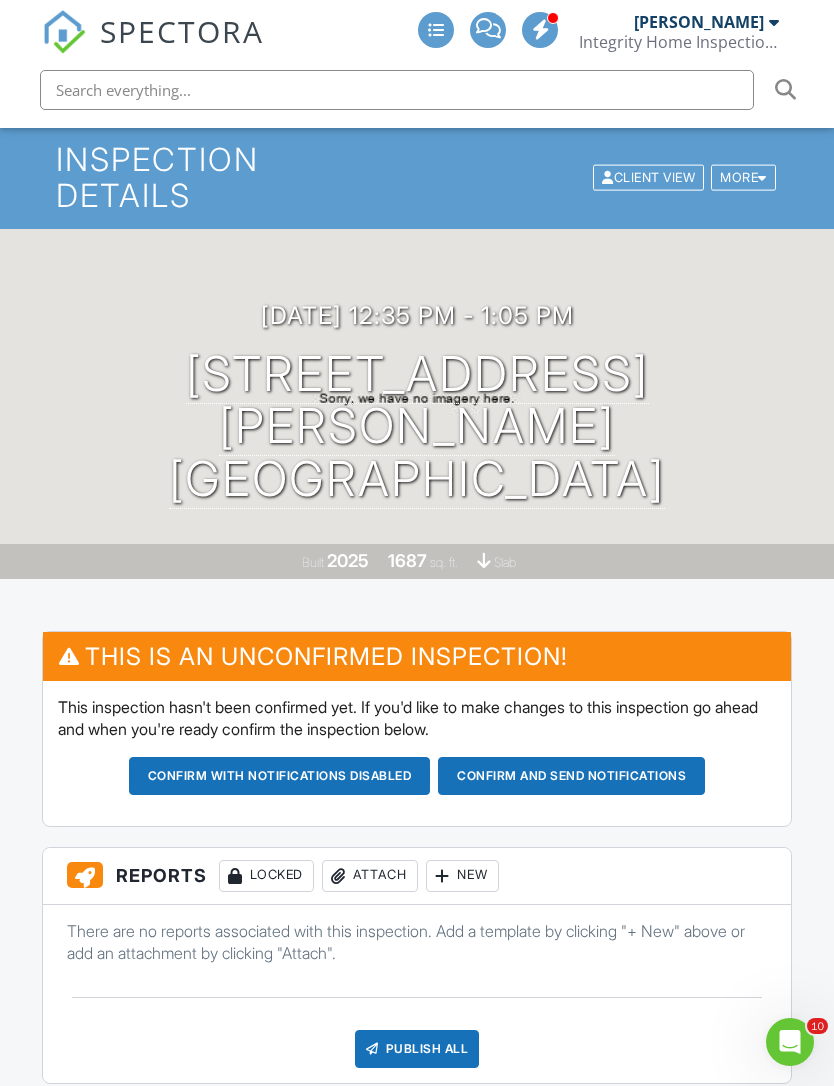 click on "Confirm and send notifications" at bounding box center [280, 776] 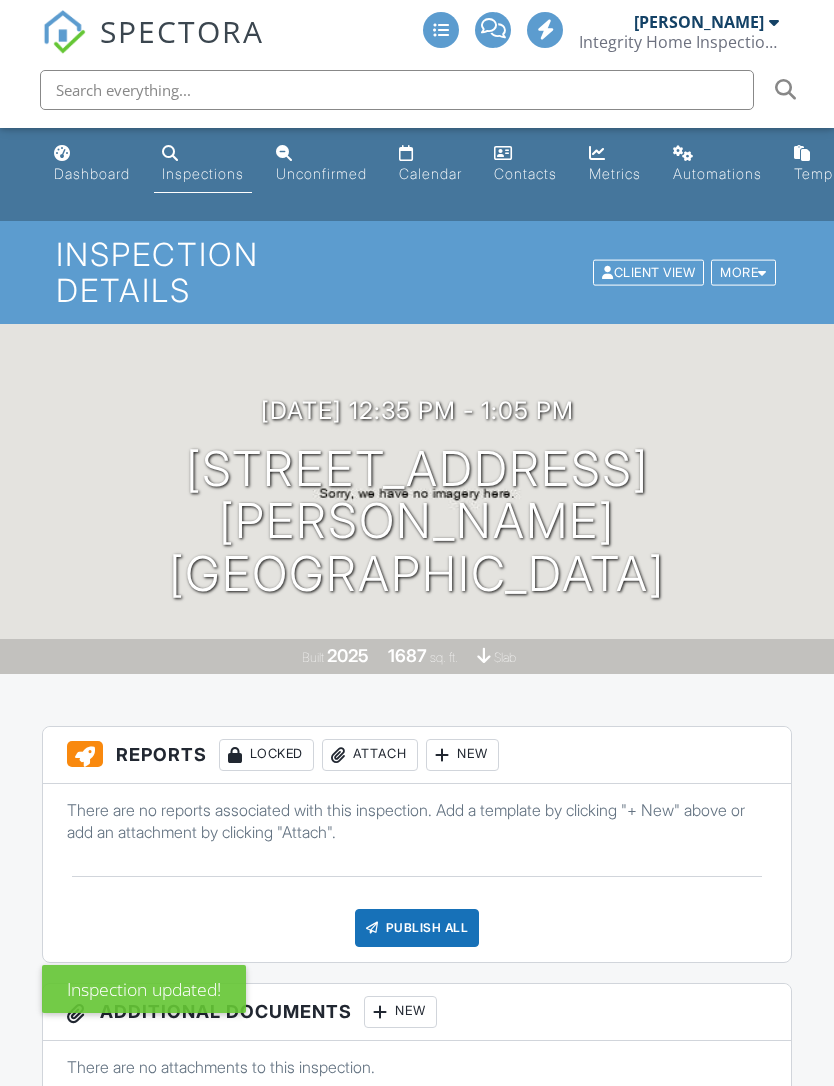 scroll, scrollTop: 0, scrollLeft: 0, axis: both 